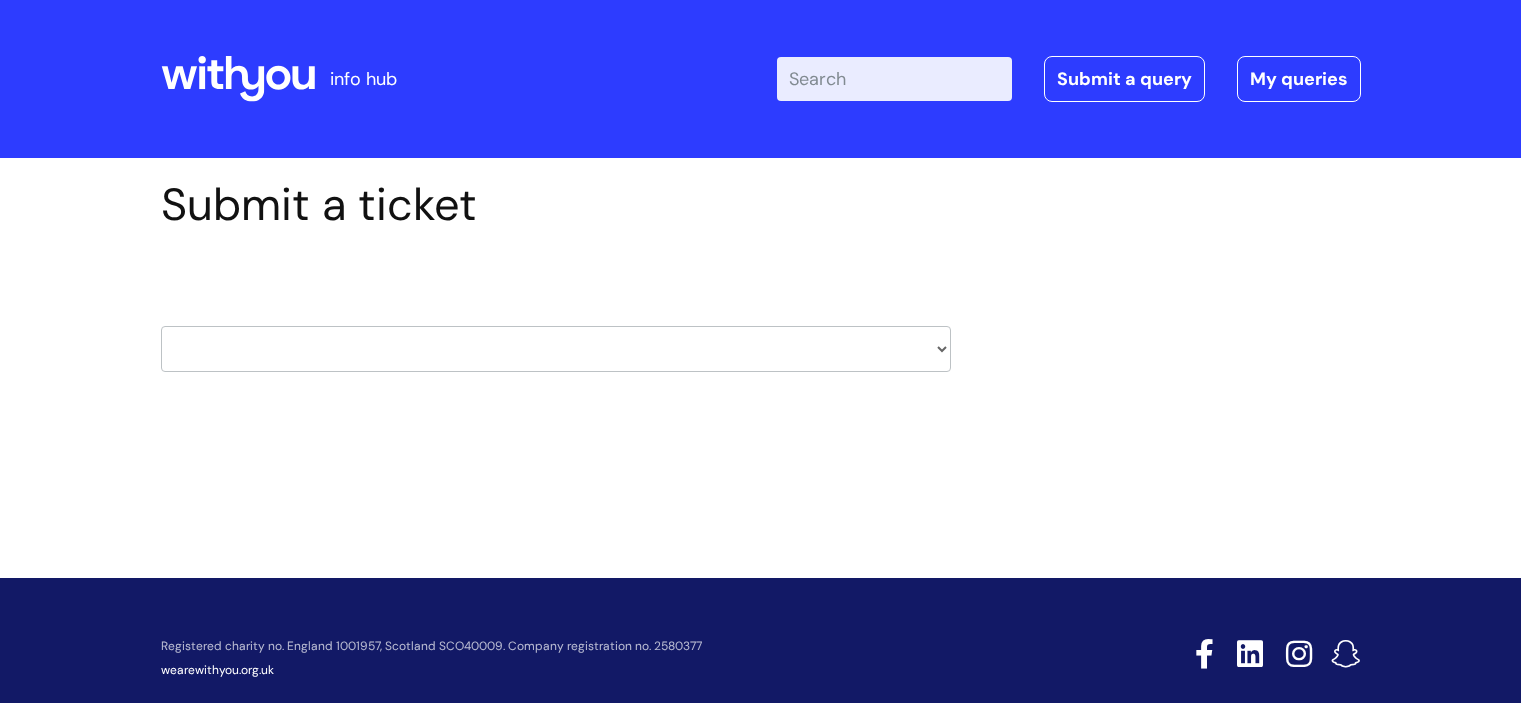 scroll, scrollTop: 0, scrollLeft: 0, axis: both 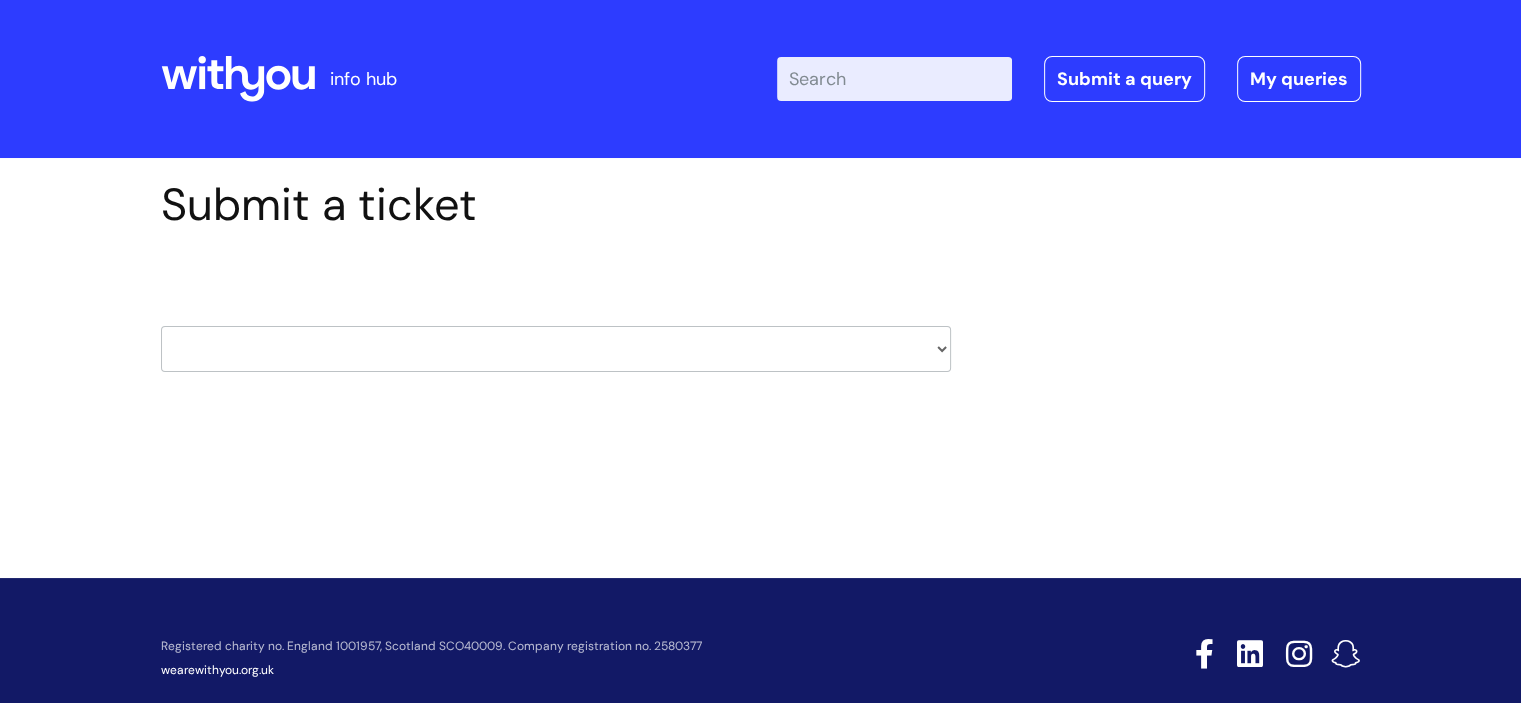 click on "HR / People
IT and Support
Clinical Drug Alerts
Finance Accounts
Data Support Team
Data Protection
External Communications
Learning and Development
Information Requests & Reports - Data Analysts
Insurance
Internal Communications
Pensions
Surrey NHS Talking Therapies
Payroll
Safeguarding" at bounding box center (556, 349) 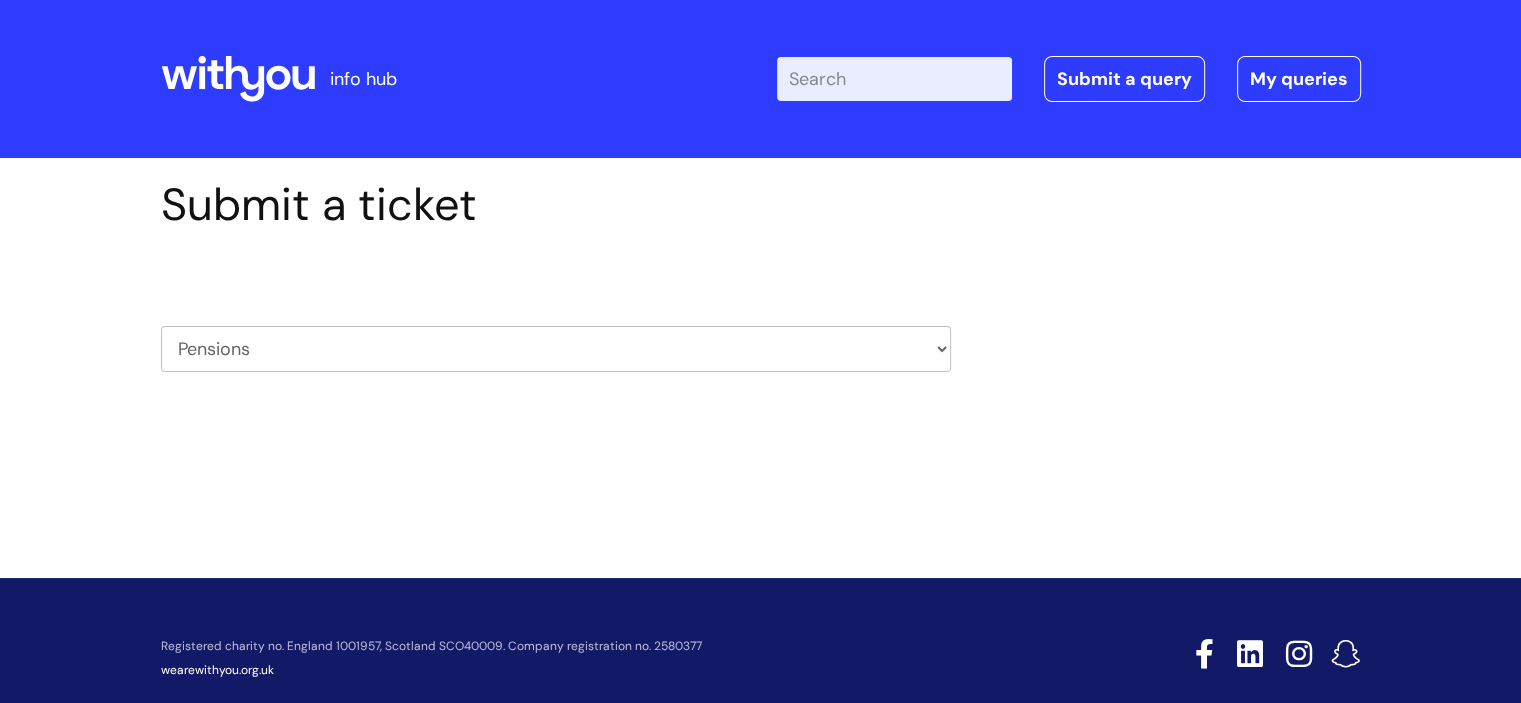 click on "HR / People
IT and Support
Clinical Drug Alerts
Finance Accounts
Data Support Team
Data Protection
External Communications
Learning and Development
Information Requests & Reports - Data Analysts
Insurance
Internal Communications
Pensions
Surrey NHS Talking Therapies
Payroll
Safeguarding" at bounding box center (556, 349) 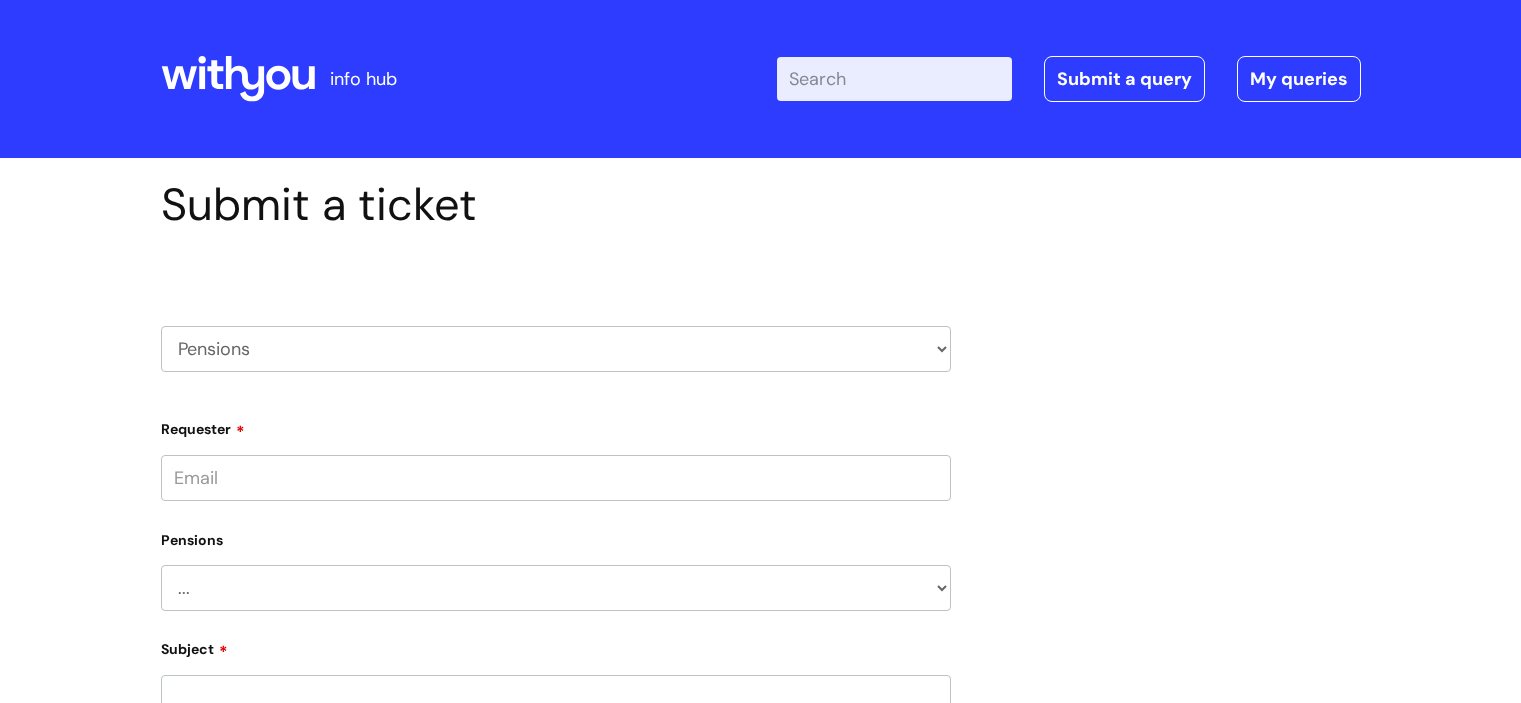 scroll, scrollTop: 0, scrollLeft: 0, axis: both 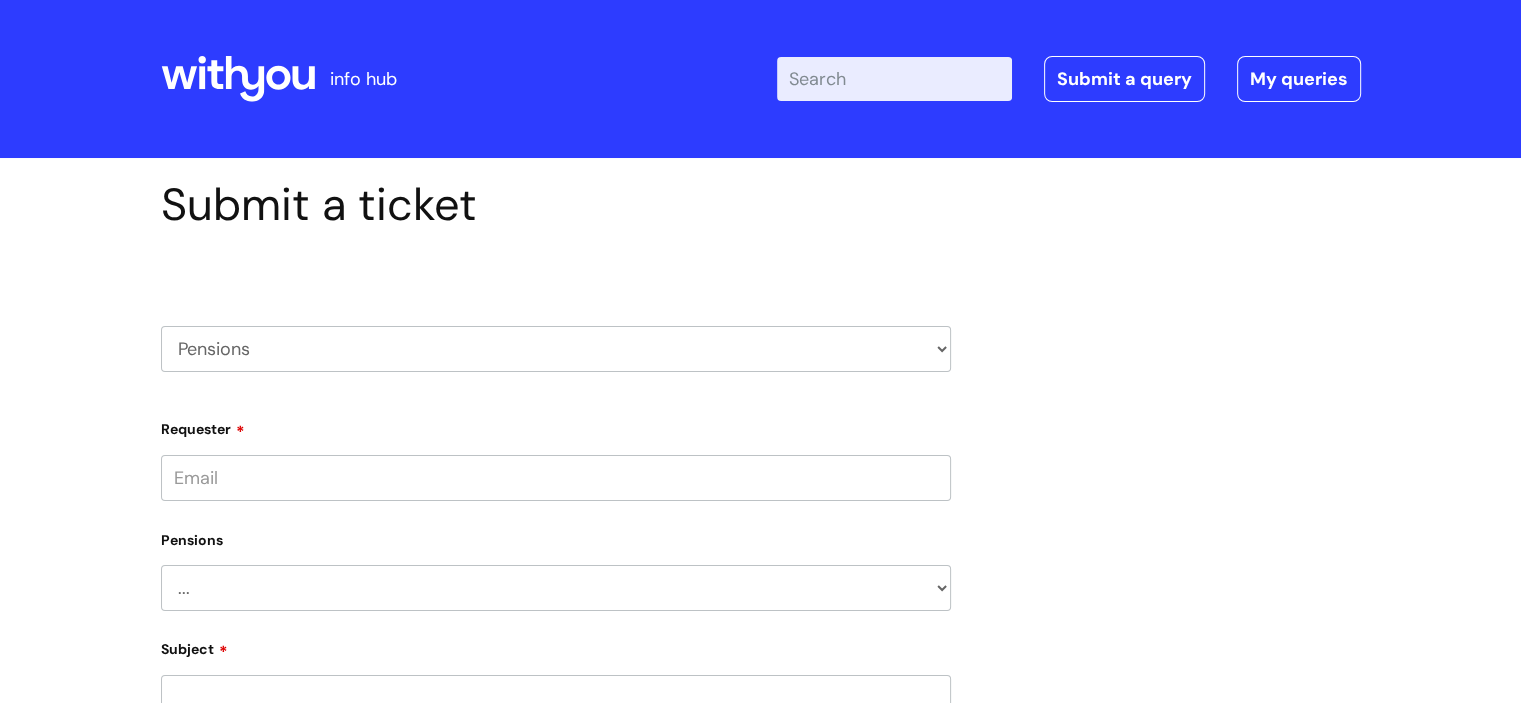 click on "Requester" at bounding box center [556, 478] 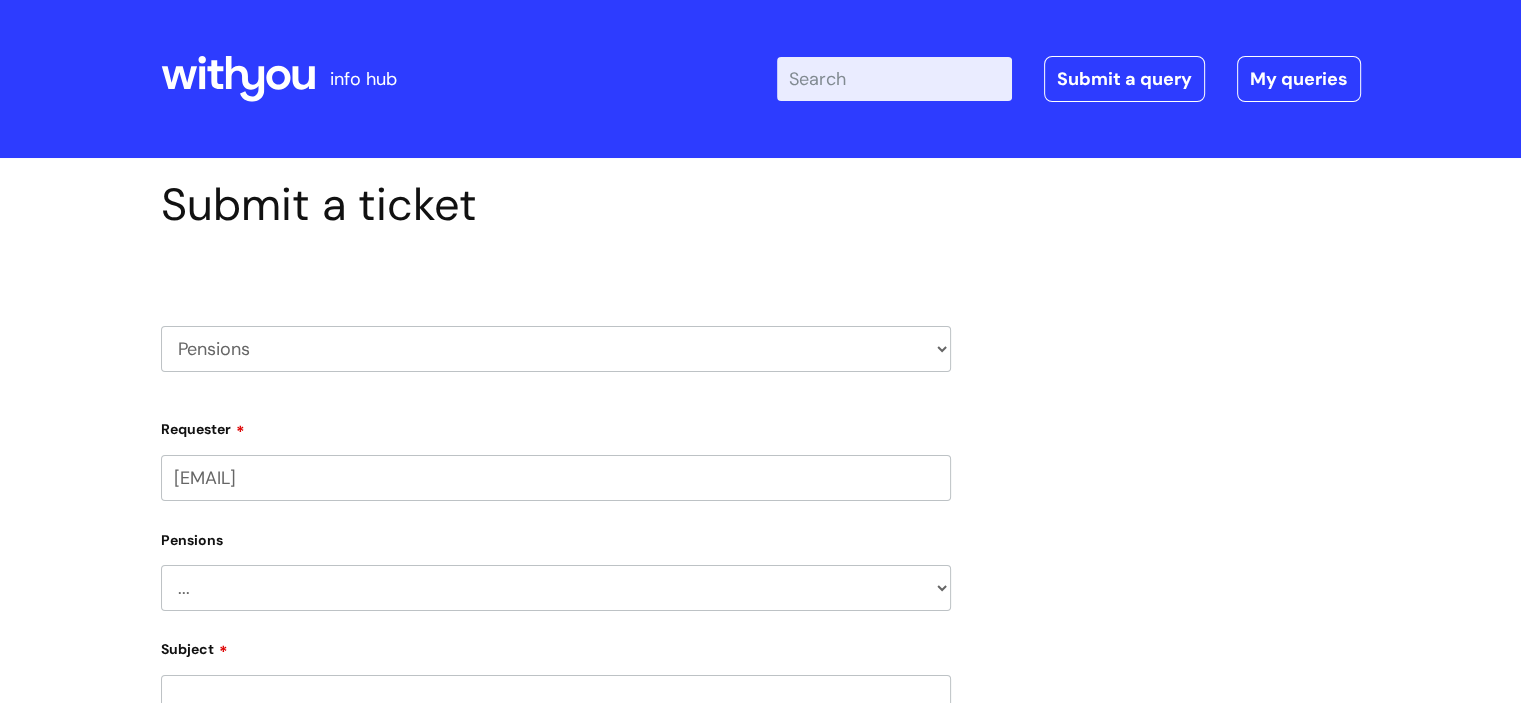 type on "mandy.pringle@wearewithyou.org.uk" 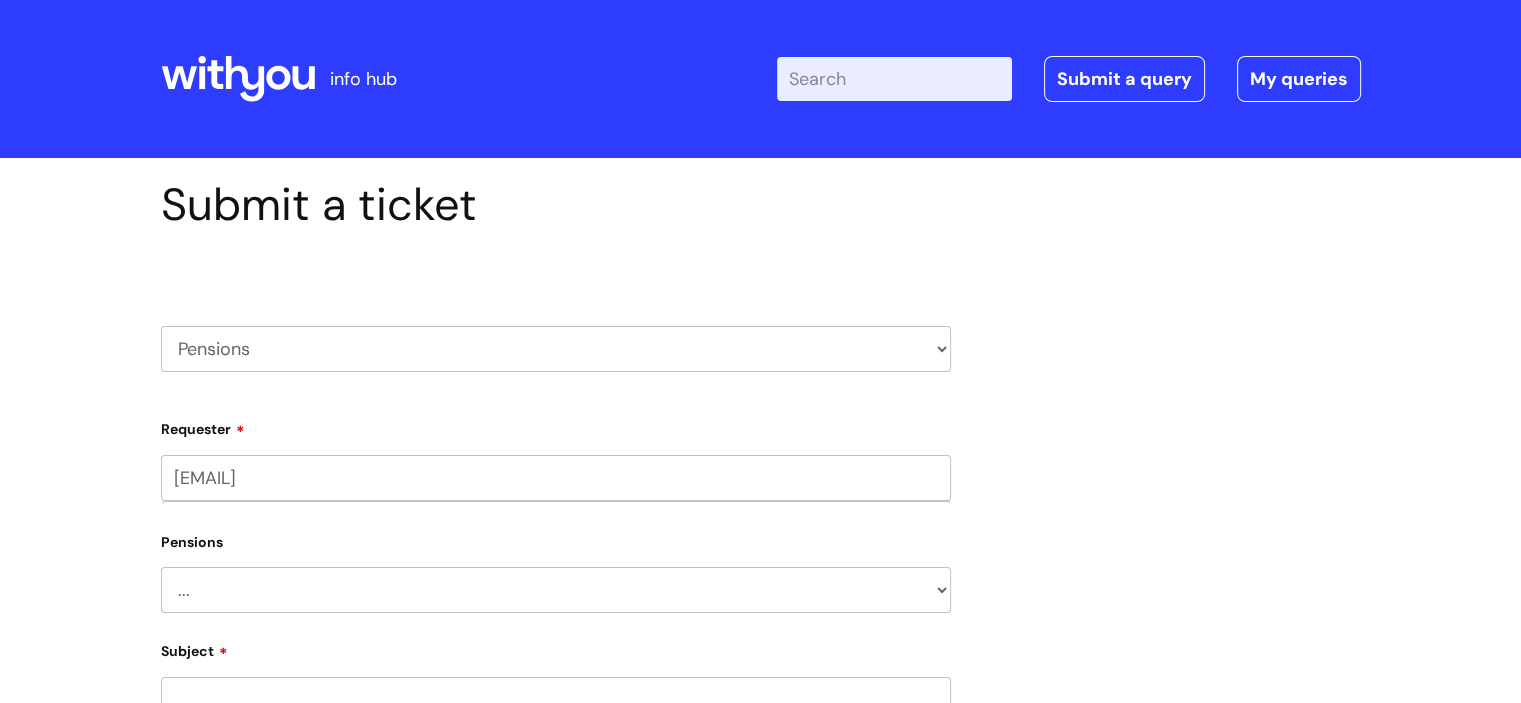 click on "...
Membership Schemes
Pensions" at bounding box center (556, 590) 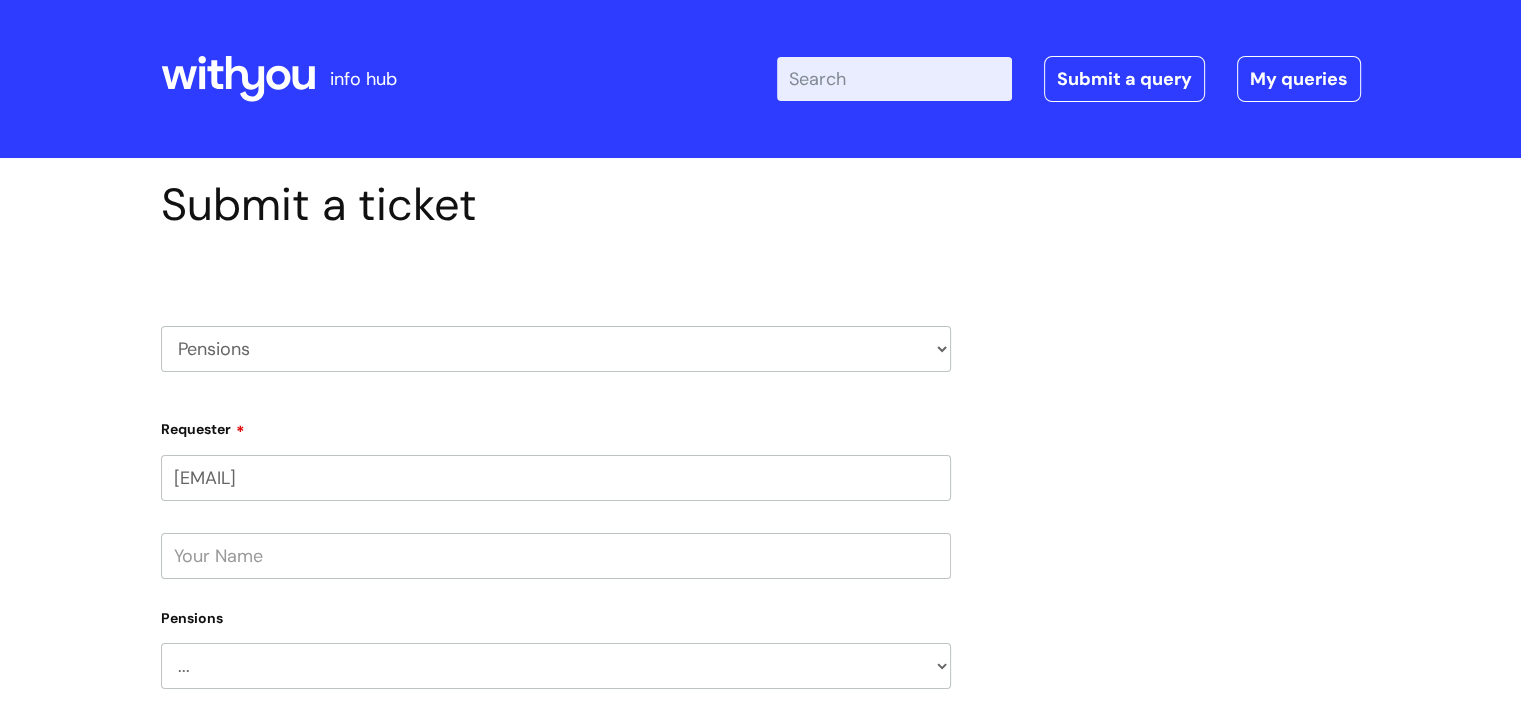 select on "Pensions" 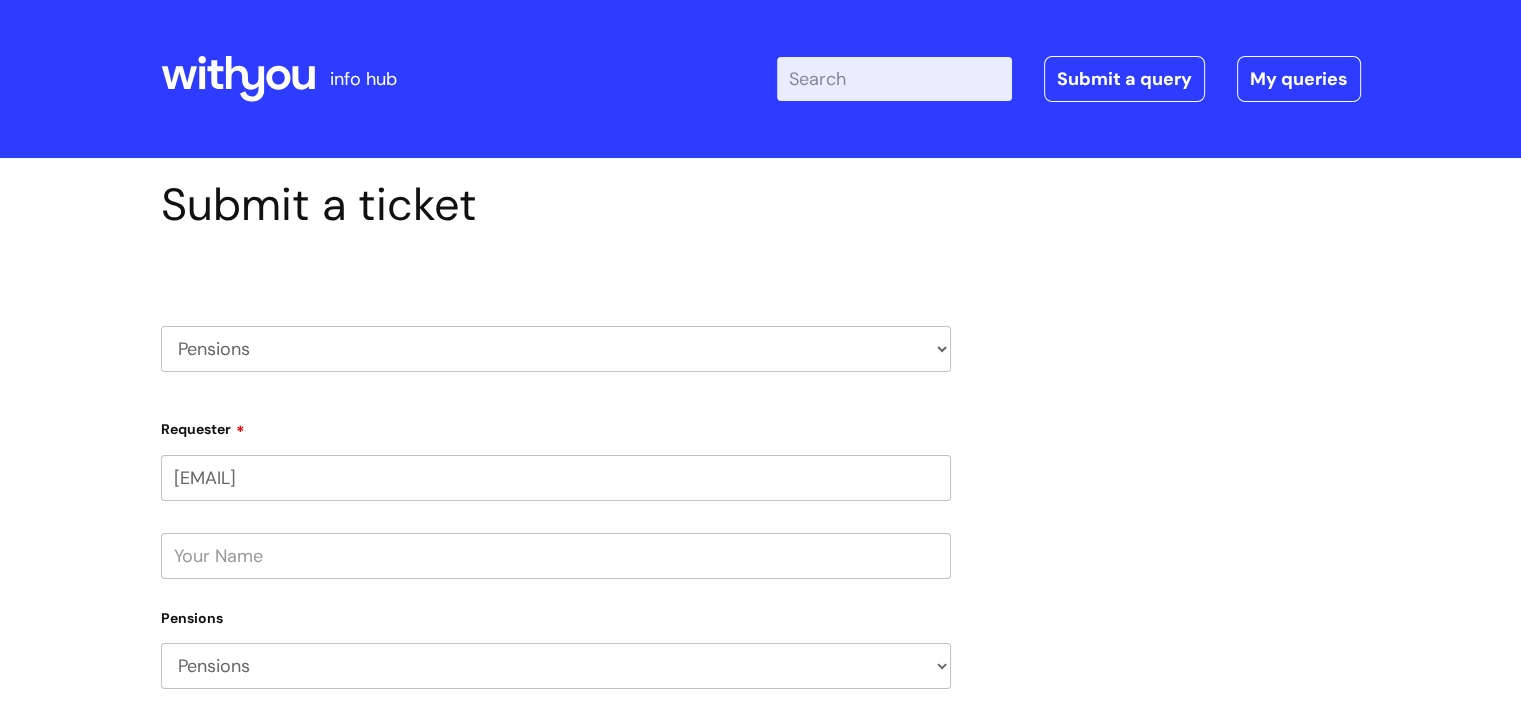 click on "...
Membership Schemes
Pensions" at bounding box center [556, 666] 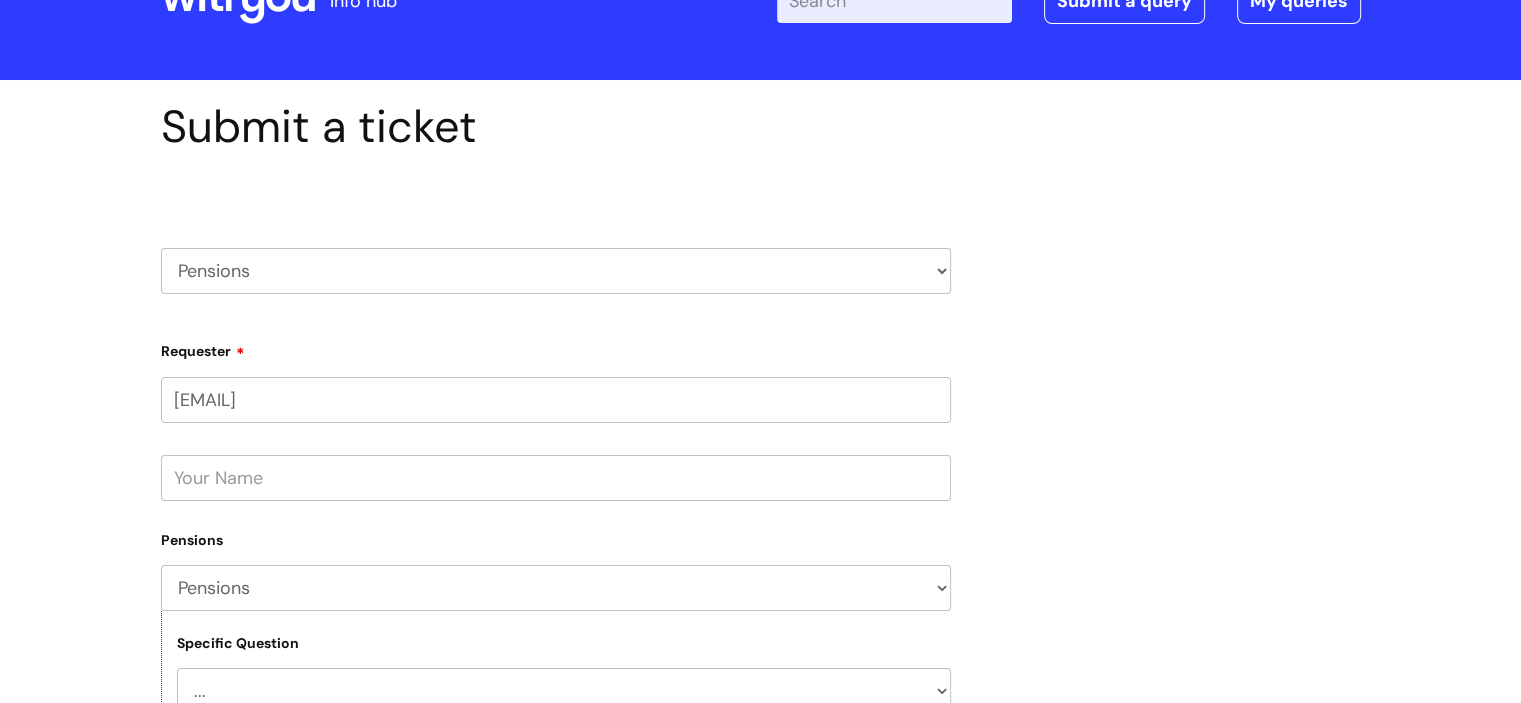 scroll, scrollTop: 200, scrollLeft: 0, axis: vertical 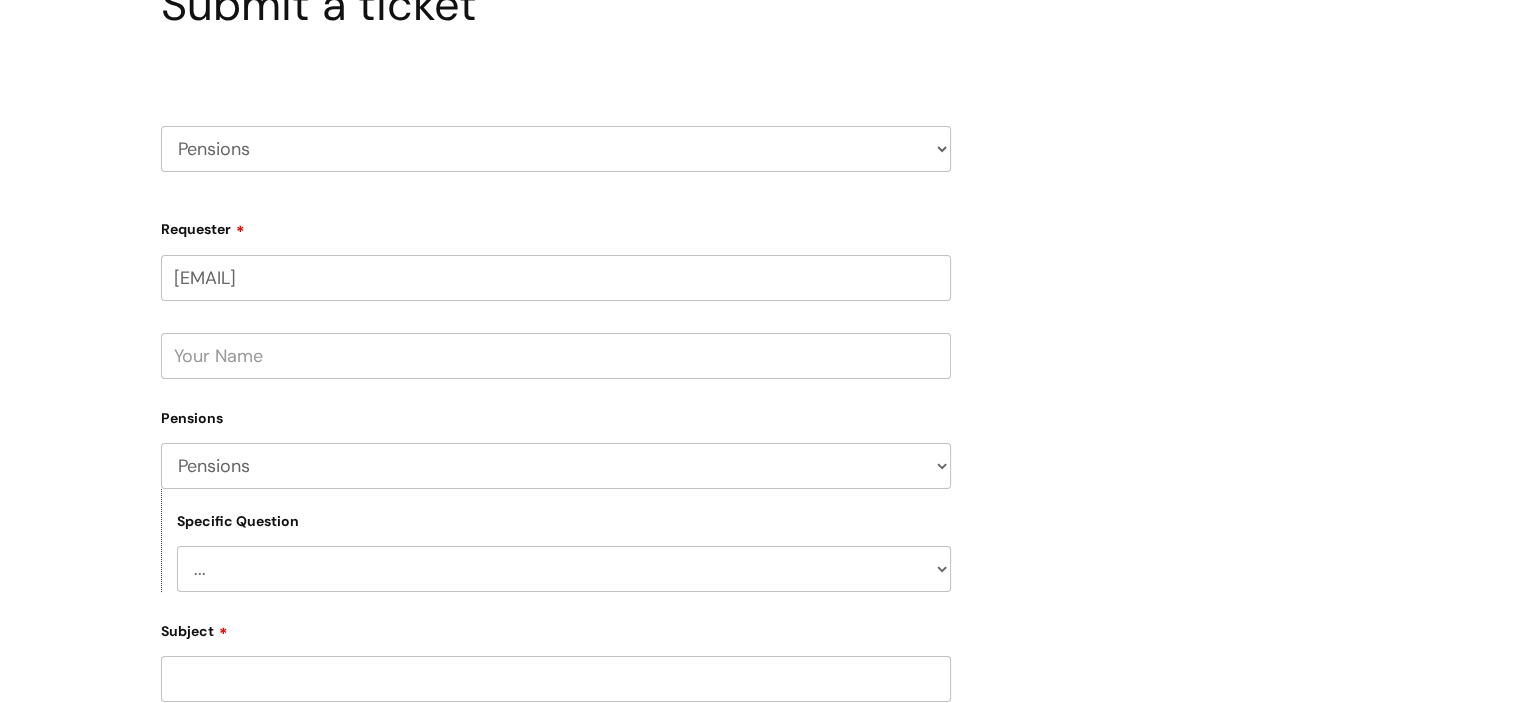 click on "... General pension queries Pension joiners and opt outs Pension rate changes" at bounding box center [564, 569] 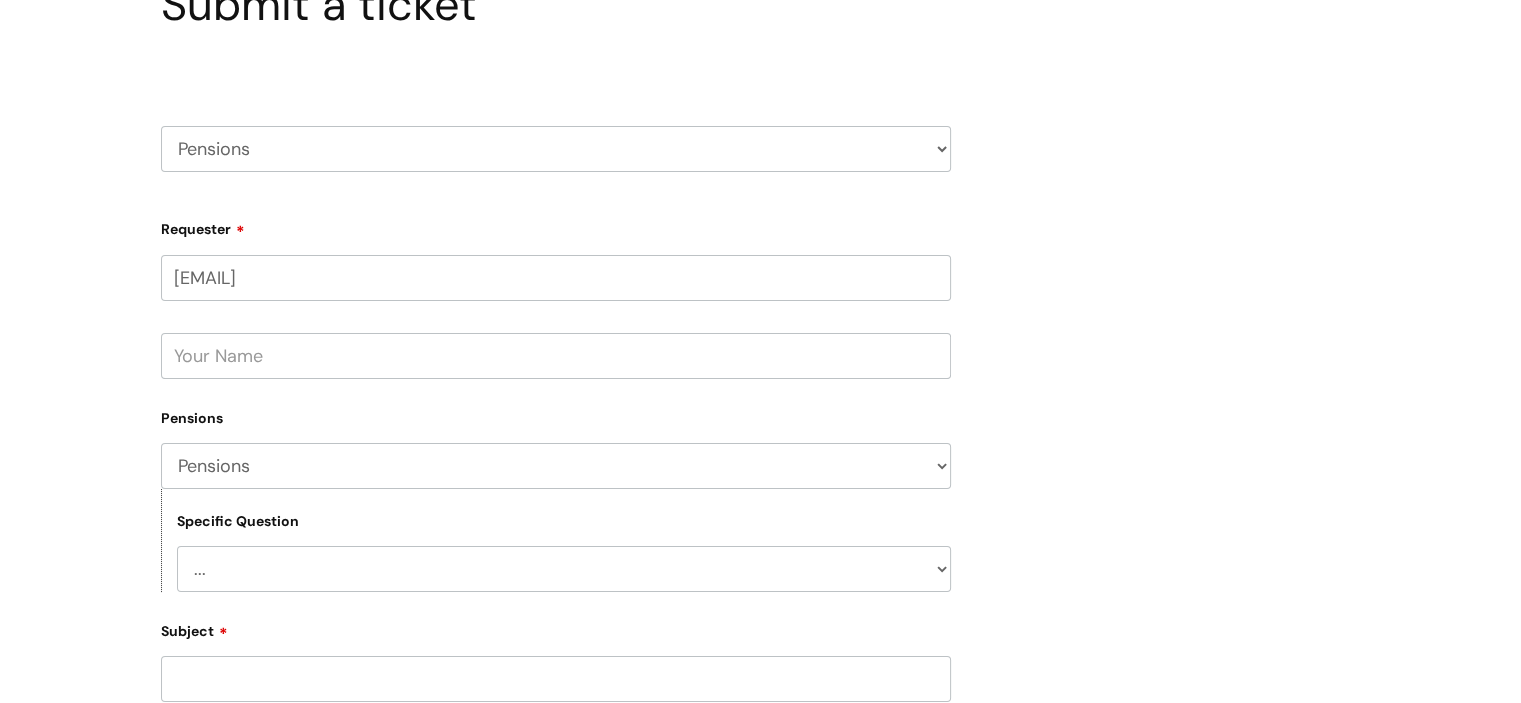 select on "General pension queries" 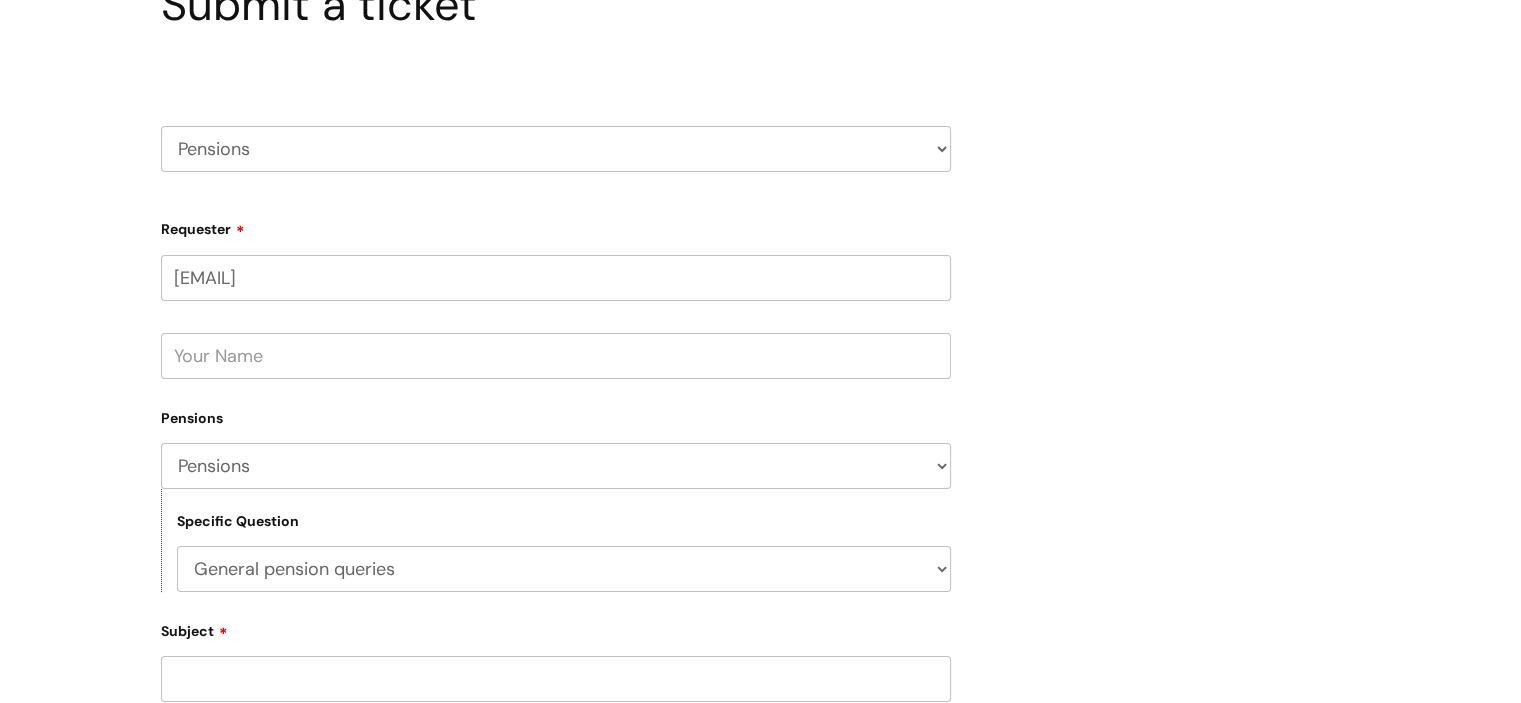 click on "... General pension queries Pension joiners and opt outs Pension rate changes" at bounding box center (564, 569) 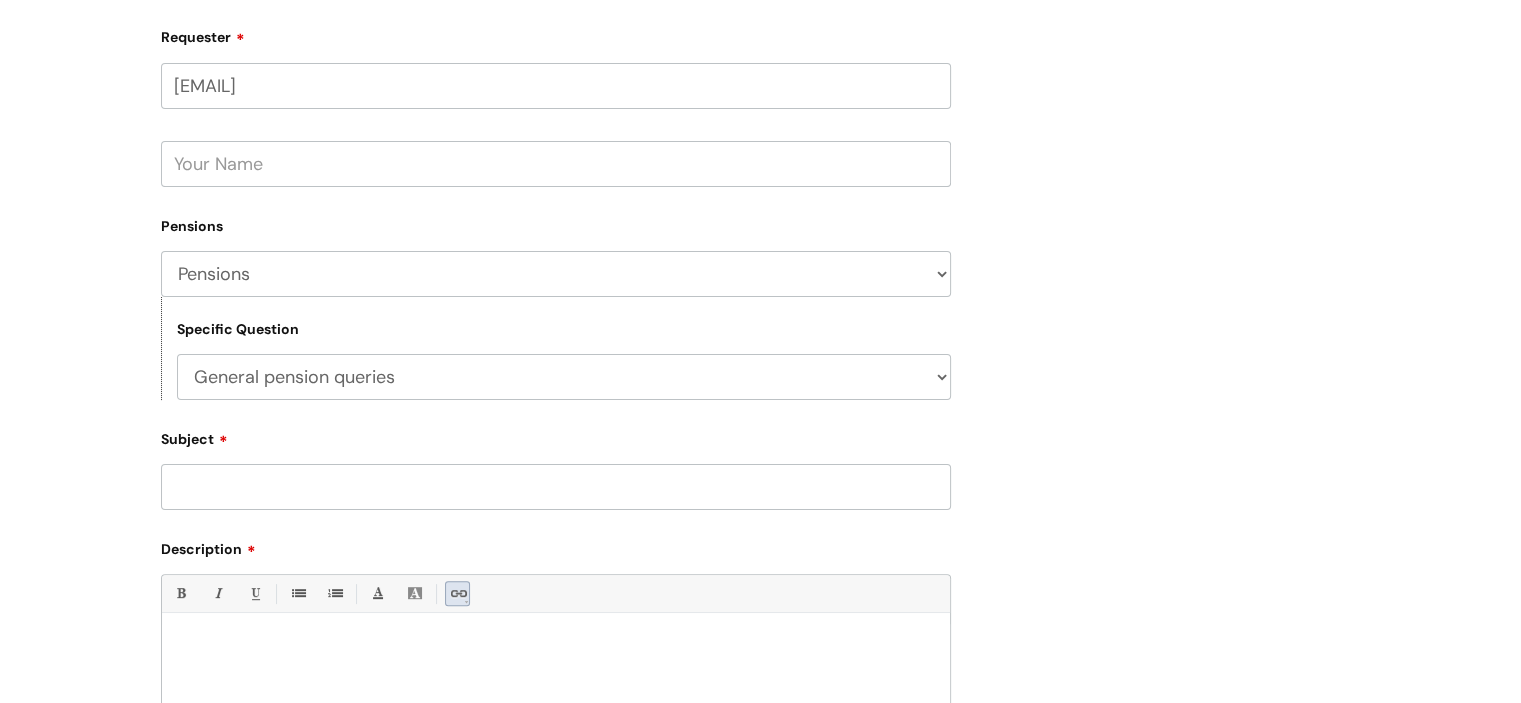 scroll, scrollTop: 400, scrollLeft: 0, axis: vertical 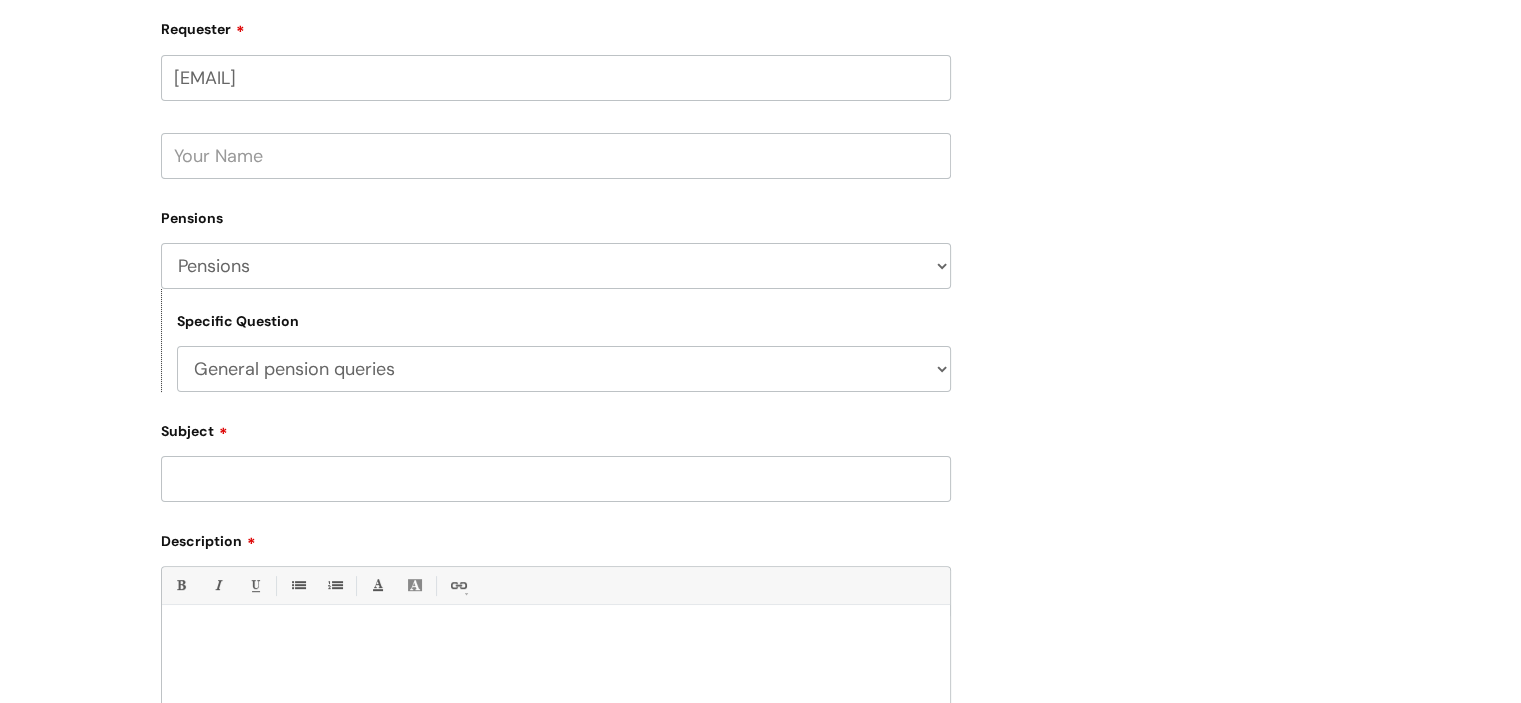 click on "Subject" at bounding box center (556, 479) 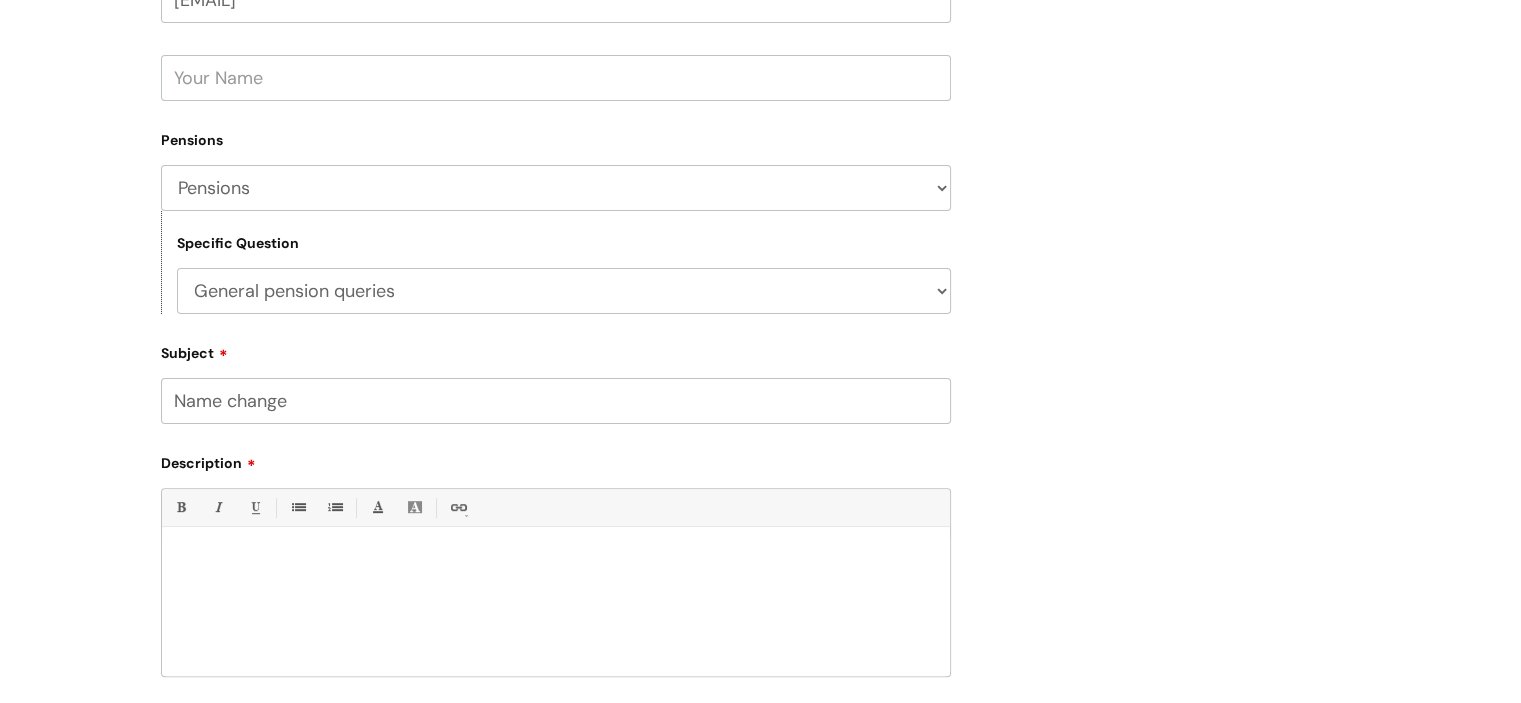 scroll, scrollTop: 600, scrollLeft: 0, axis: vertical 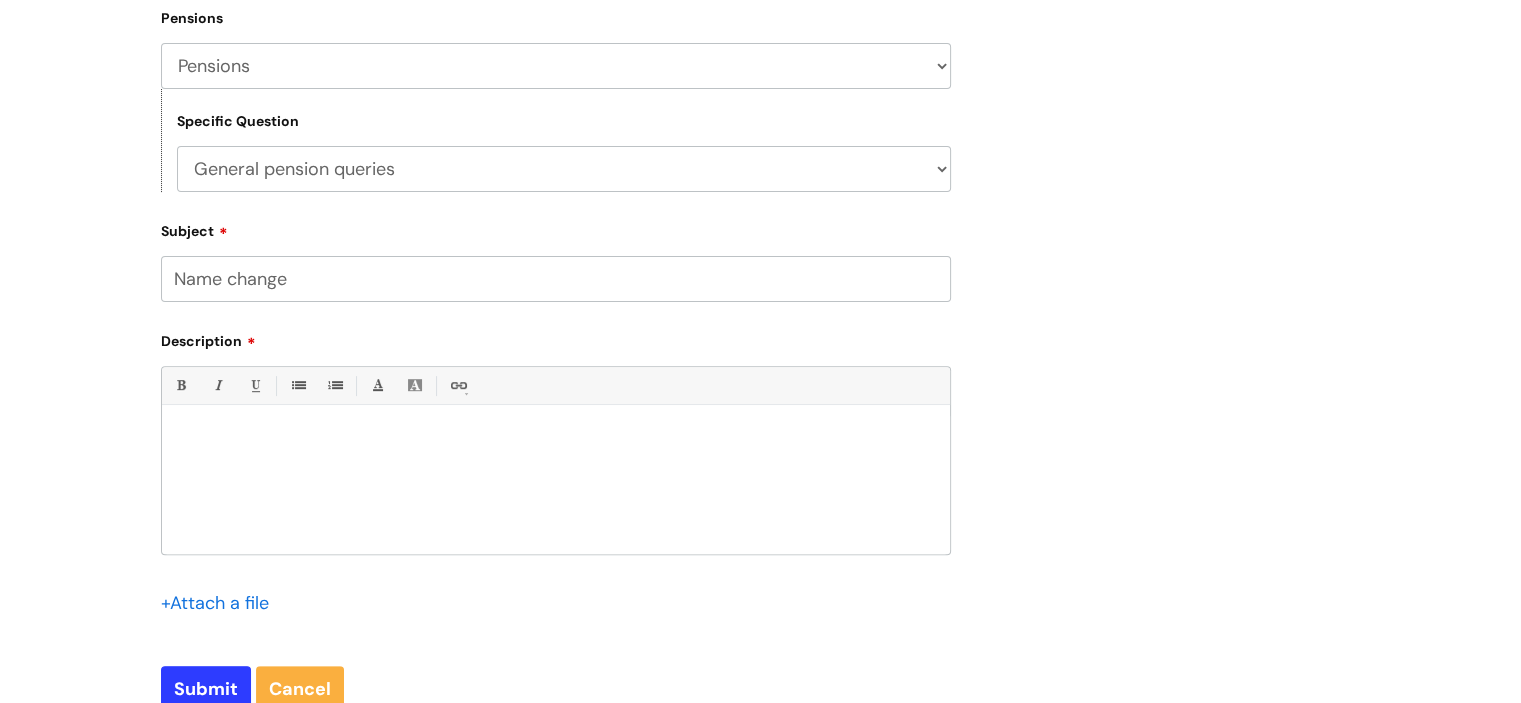 type on "Name change" 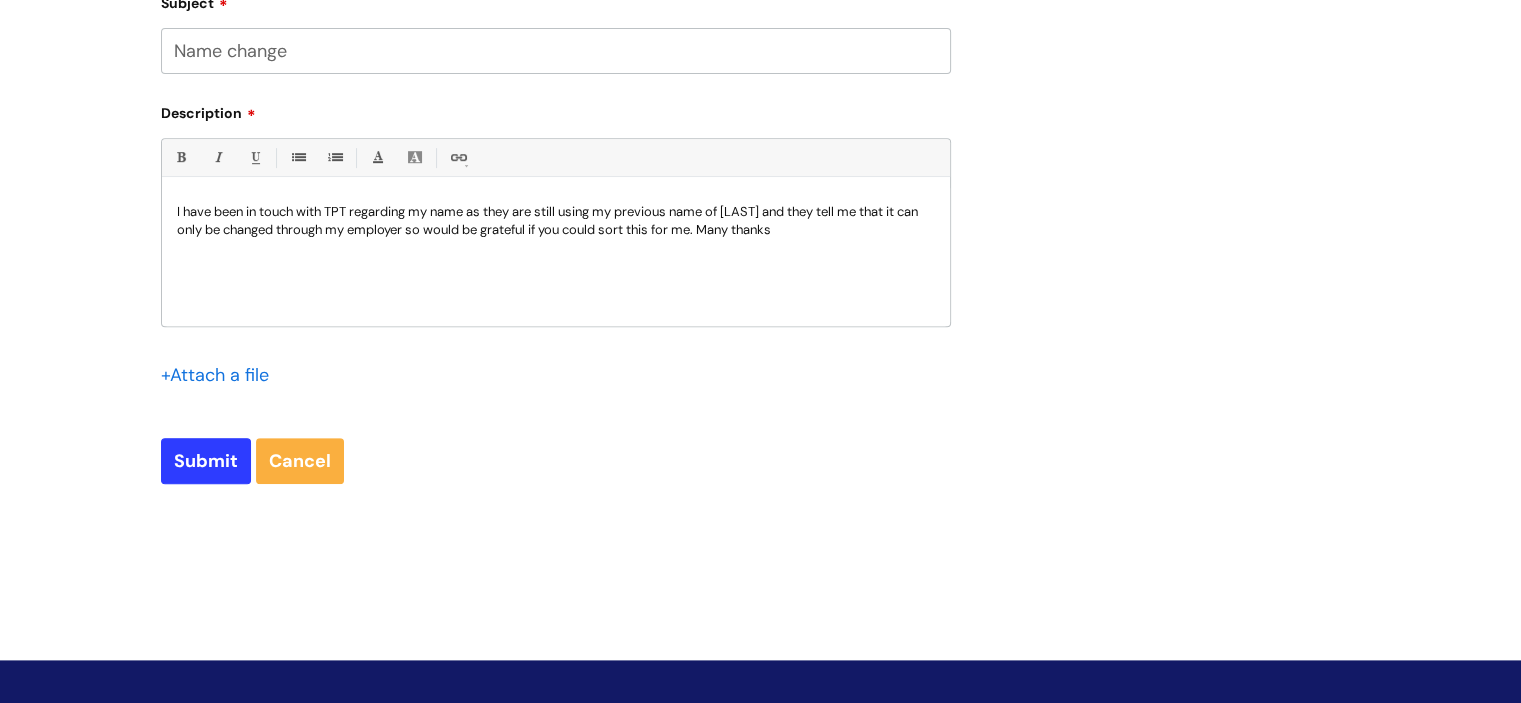 scroll, scrollTop: 900, scrollLeft: 0, axis: vertical 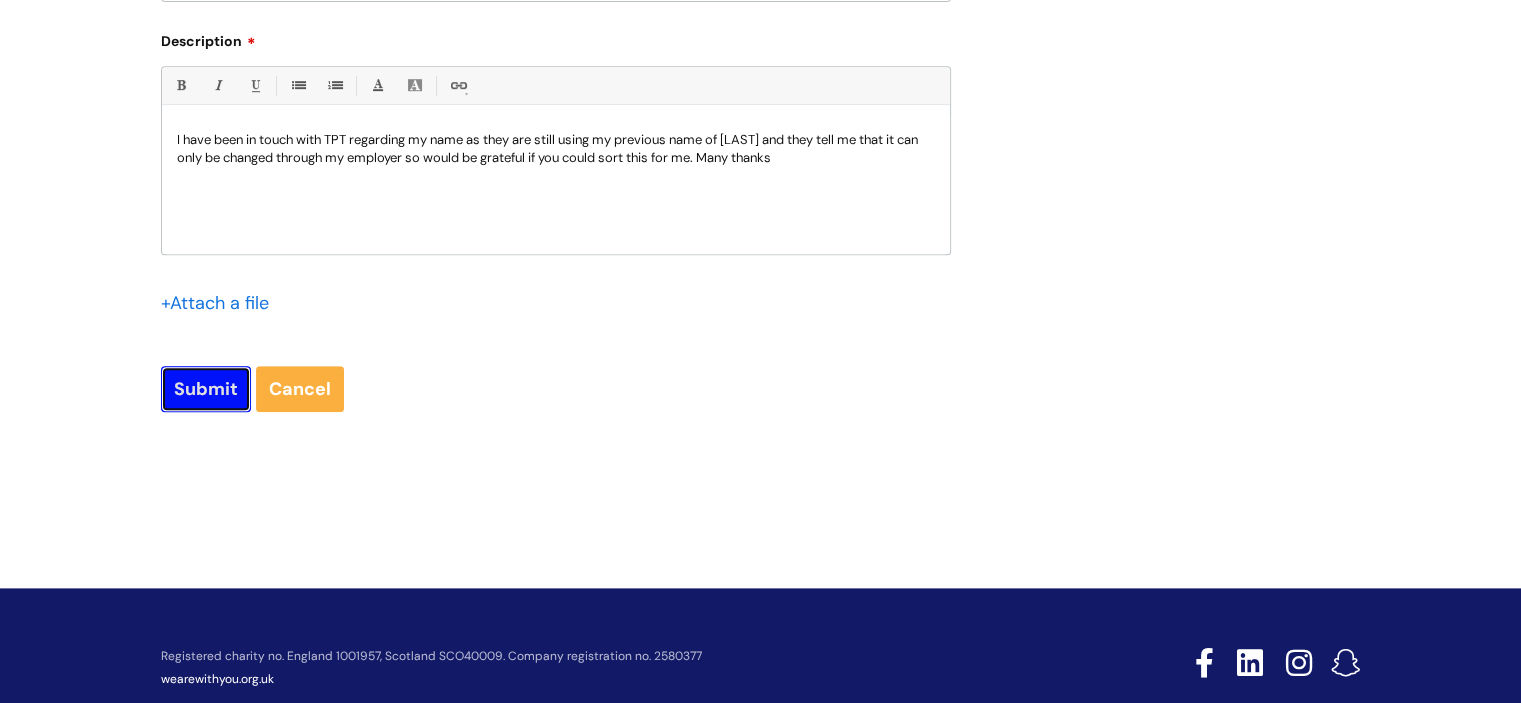 click on "Submit" at bounding box center (206, 389) 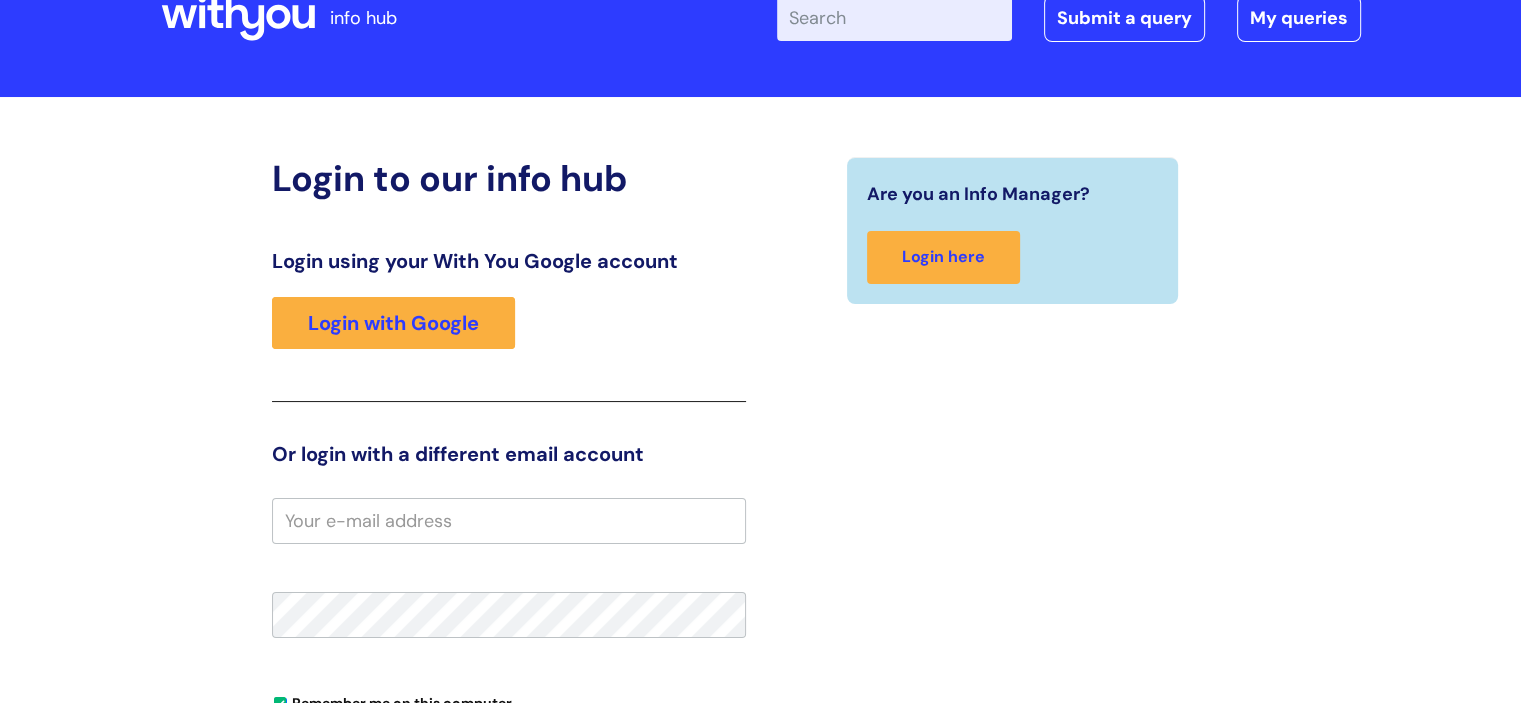 scroll, scrollTop: 100, scrollLeft: 0, axis: vertical 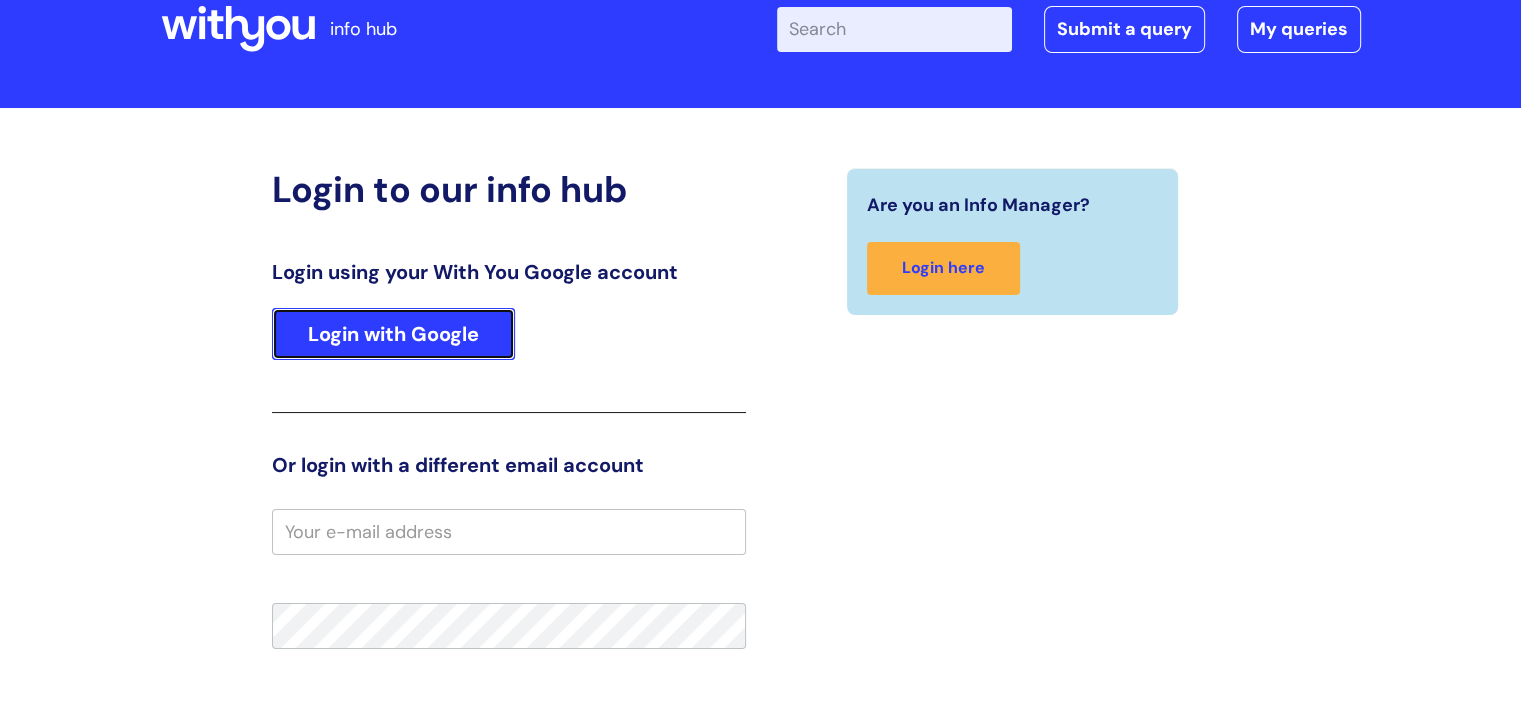 click on "Login with Google" at bounding box center [393, 334] 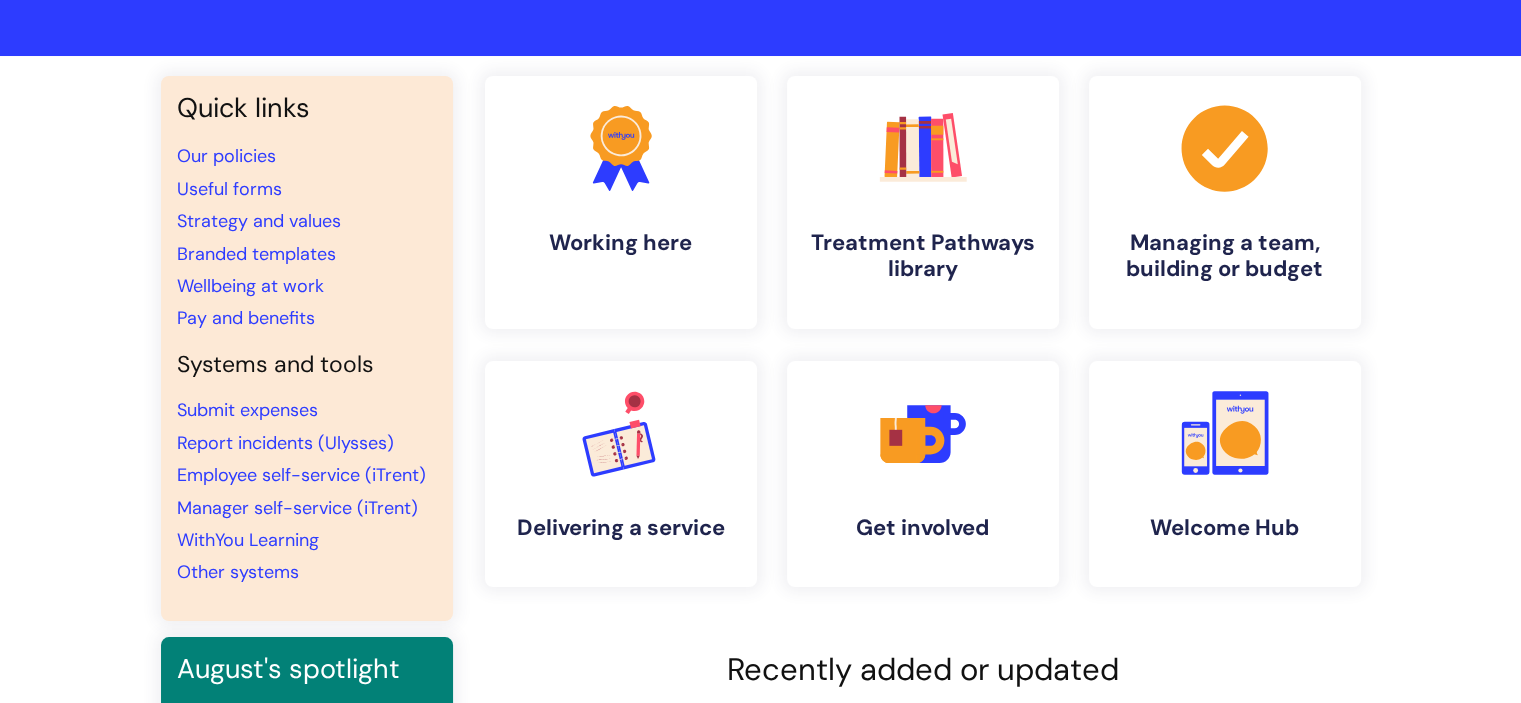 scroll, scrollTop: 100, scrollLeft: 0, axis: vertical 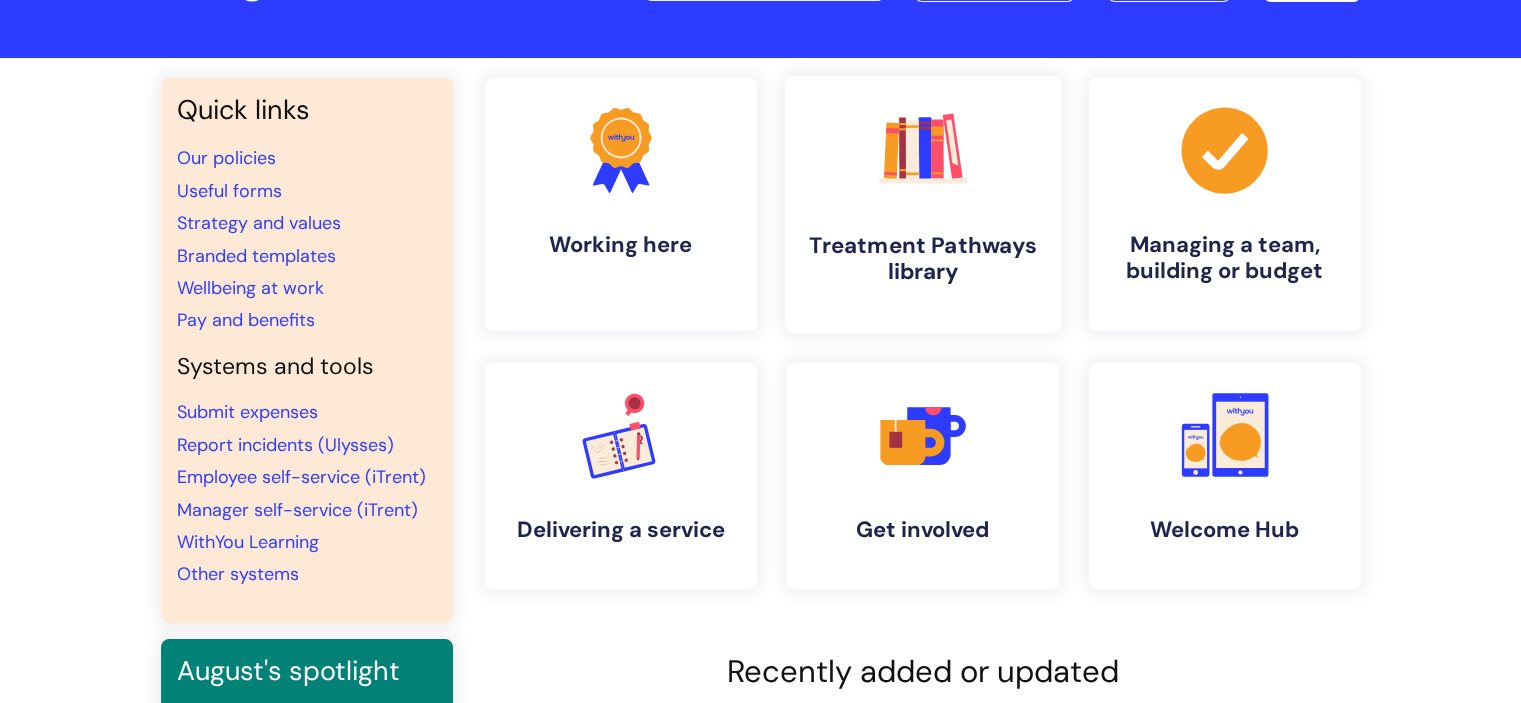 click on ".cls-1{fill:#f89b22;}.cls-1,.cls-2,.cls-3,.cls-4,.cls-5,.cls-6,.cls-7{stroke-width:0px;}.cls-2{fill:#2d3cff;}.cls-3{fill:#3b2060;}.cls-4{fill:#5763ff;}.cls-5{fill:#a53144;}.cls-6{fill:#fe4e69;}.cls-7{fill:#028177;}
Treatment Pathways library" at bounding box center (922, 204) 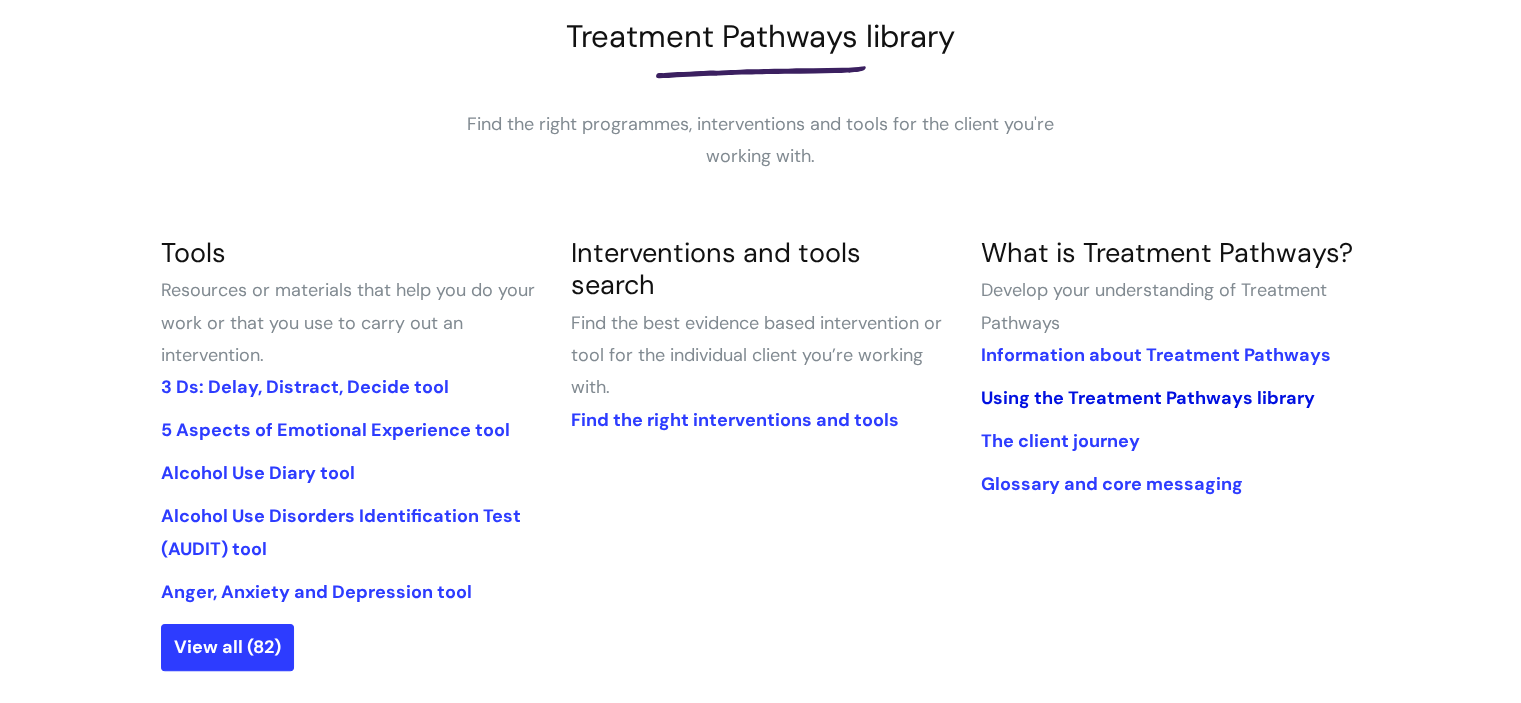 scroll, scrollTop: 300, scrollLeft: 0, axis: vertical 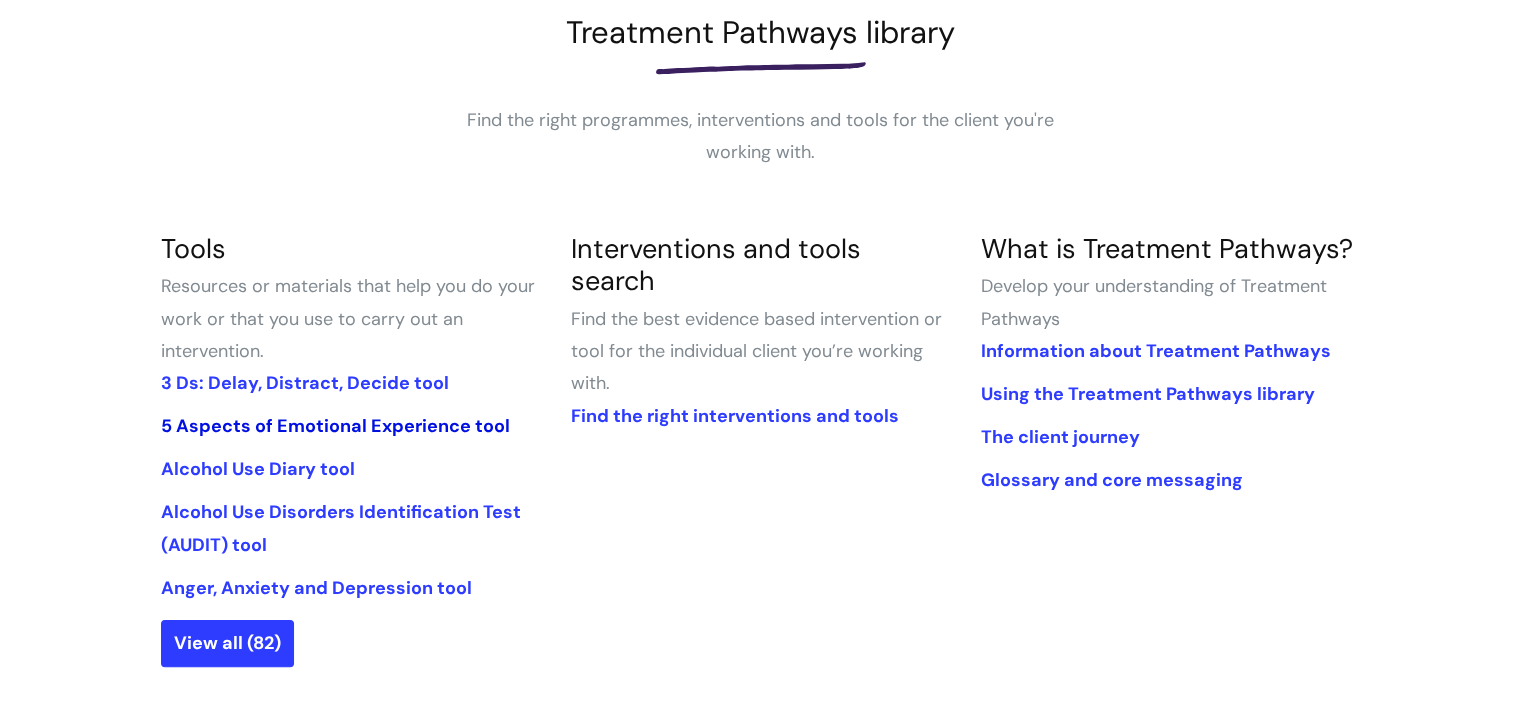 click on "5 Aspects of Emotional Experience tool" at bounding box center (335, 426) 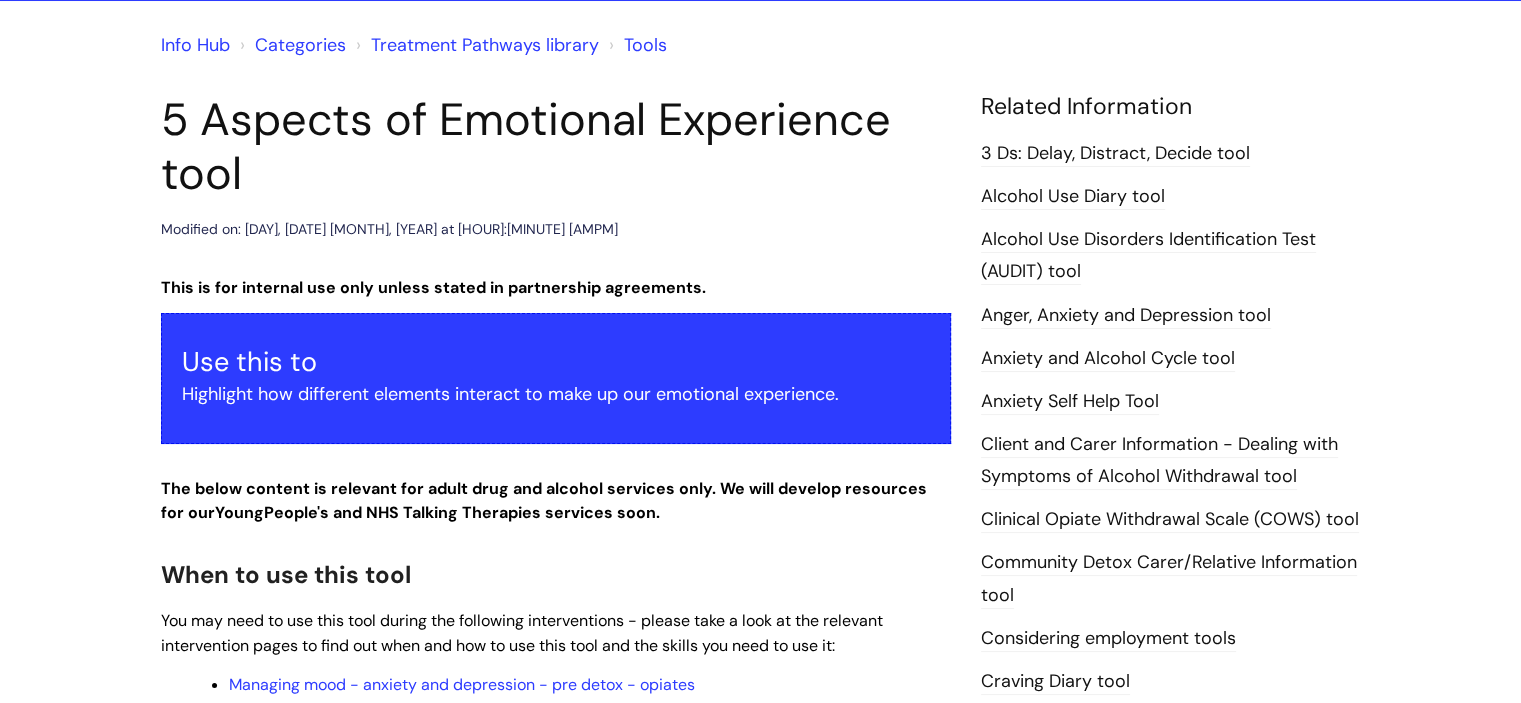 scroll, scrollTop: 0, scrollLeft: 0, axis: both 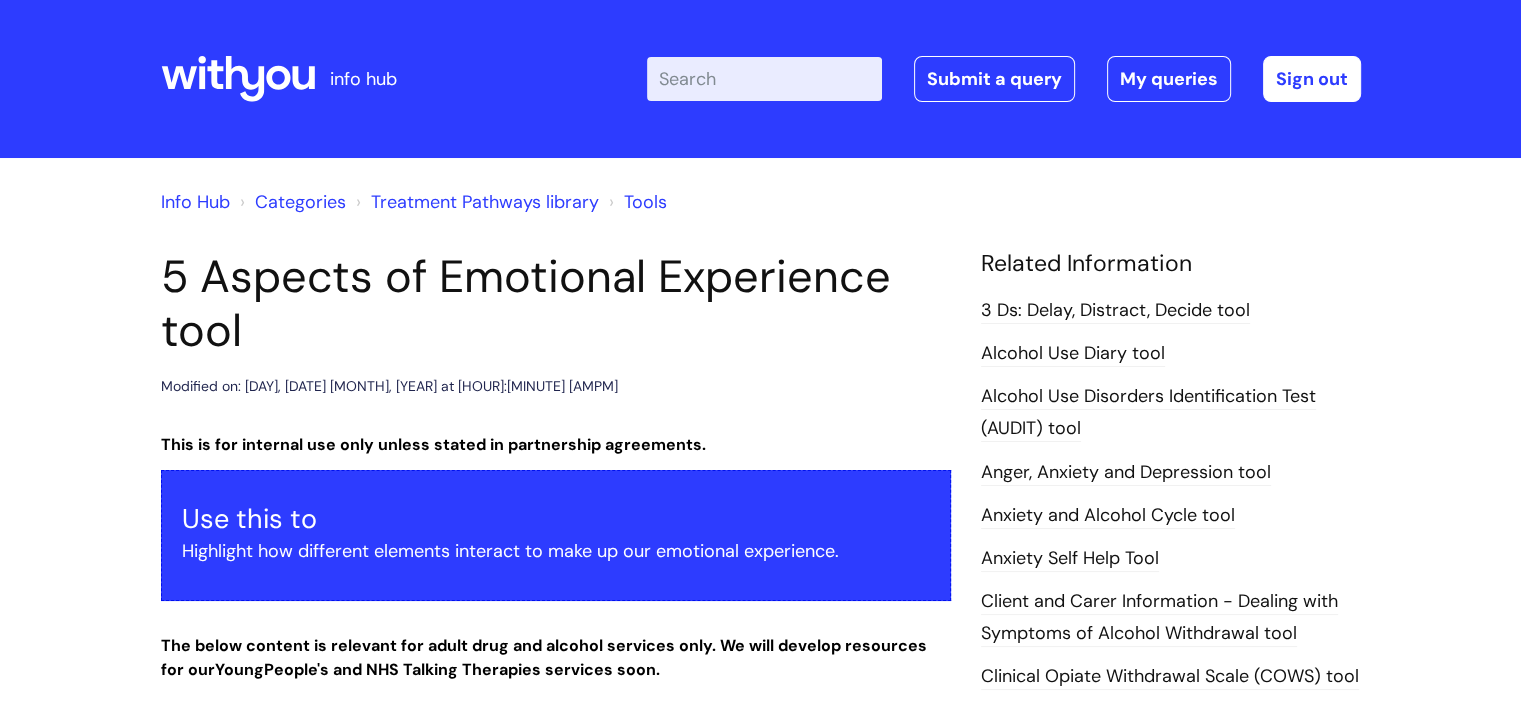 click on "3 Ds: Delay, Distract, Decide tool" at bounding box center [1115, 311] 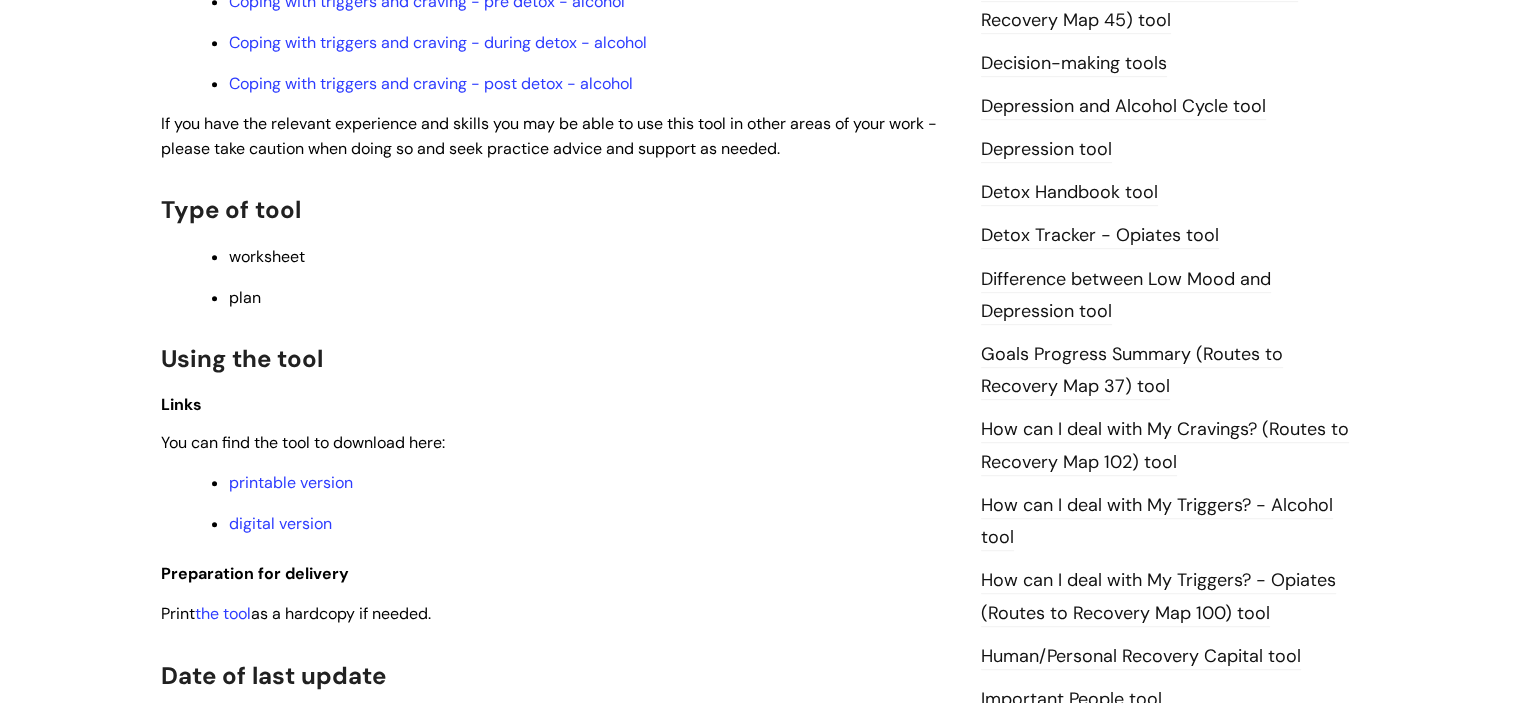 scroll, scrollTop: 1100, scrollLeft: 0, axis: vertical 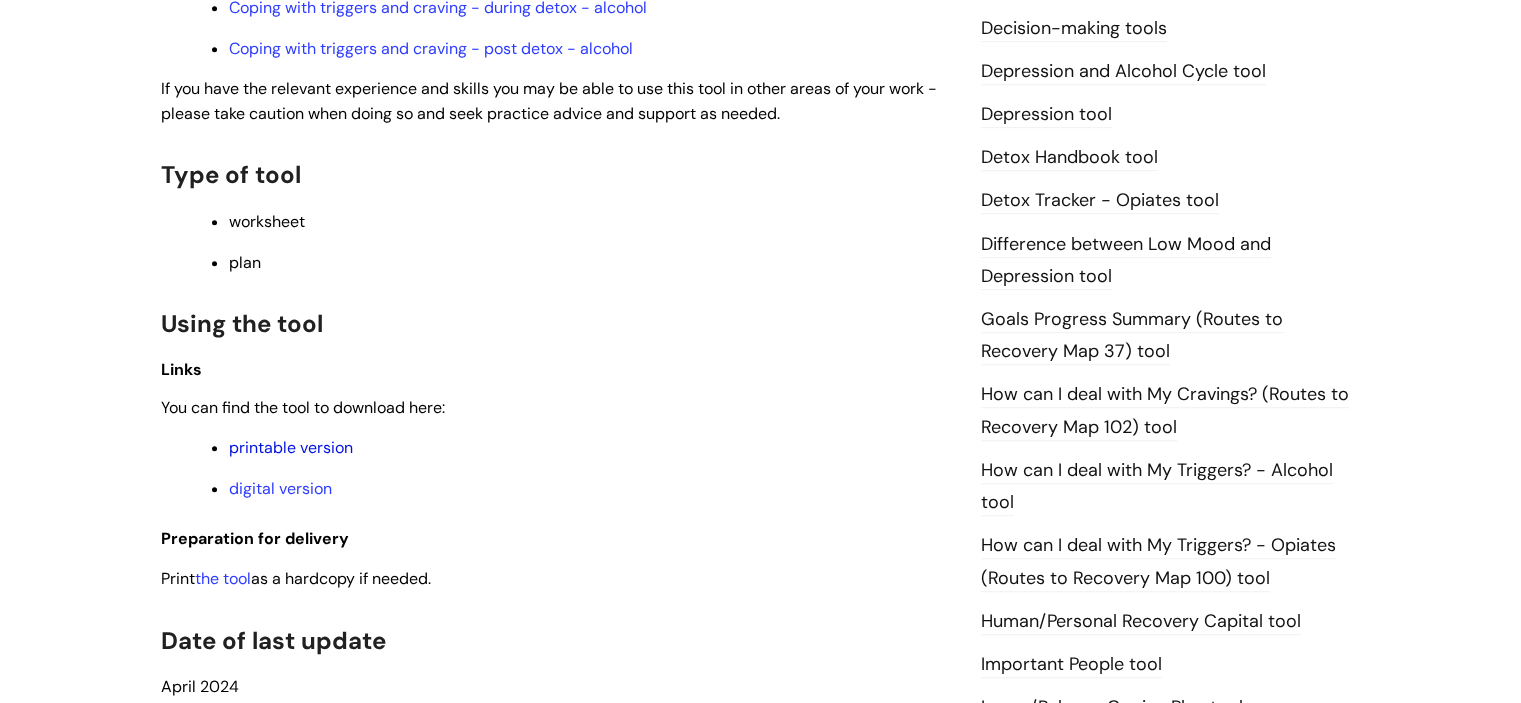 click on "printable version" at bounding box center [291, 447] 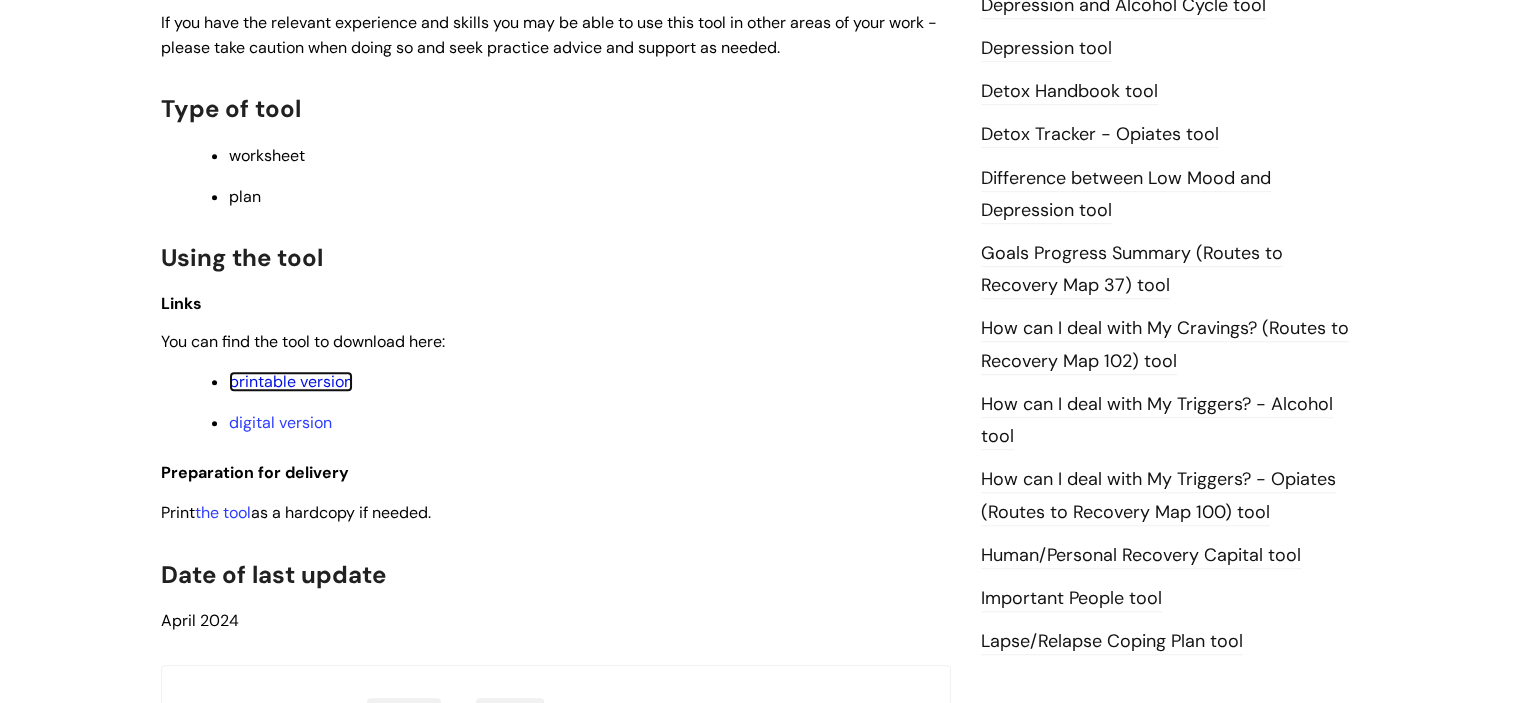 scroll, scrollTop: 1200, scrollLeft: 0, axis: vertical 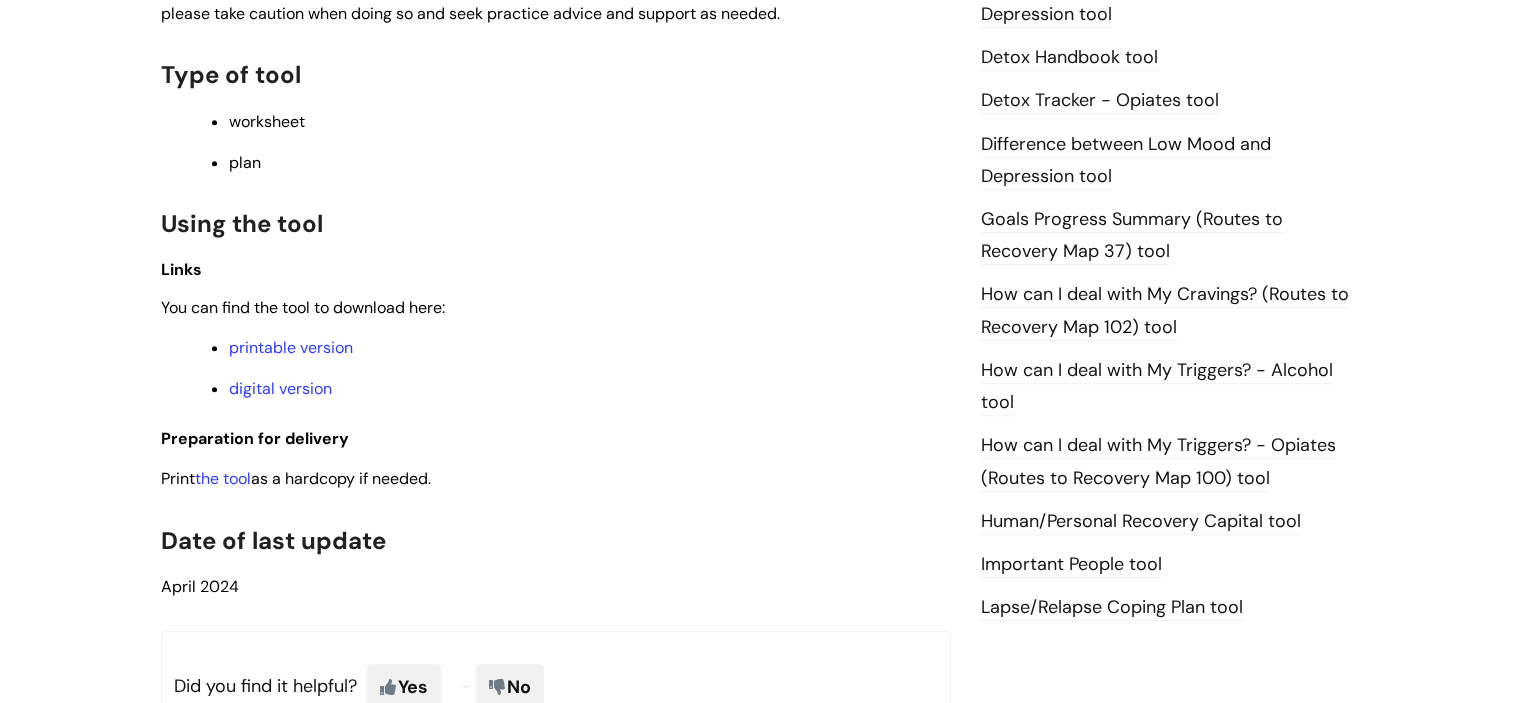 click on "How can I deal with My Cravings? (Routes to Recovery Map 102) tool" at bounding box center [1165, 311] 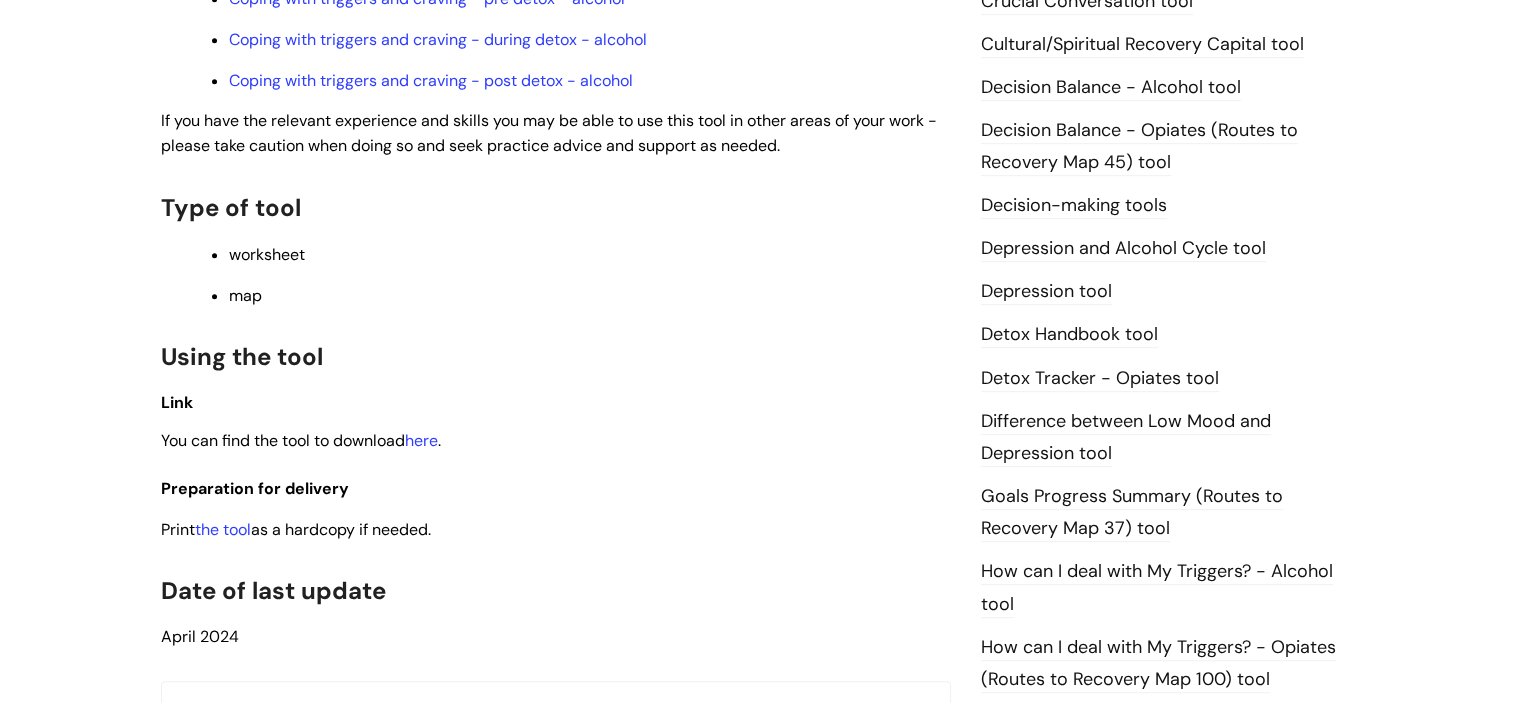 scroll, scrollTop: 1000, scrollLeft: 0, axis: vertical 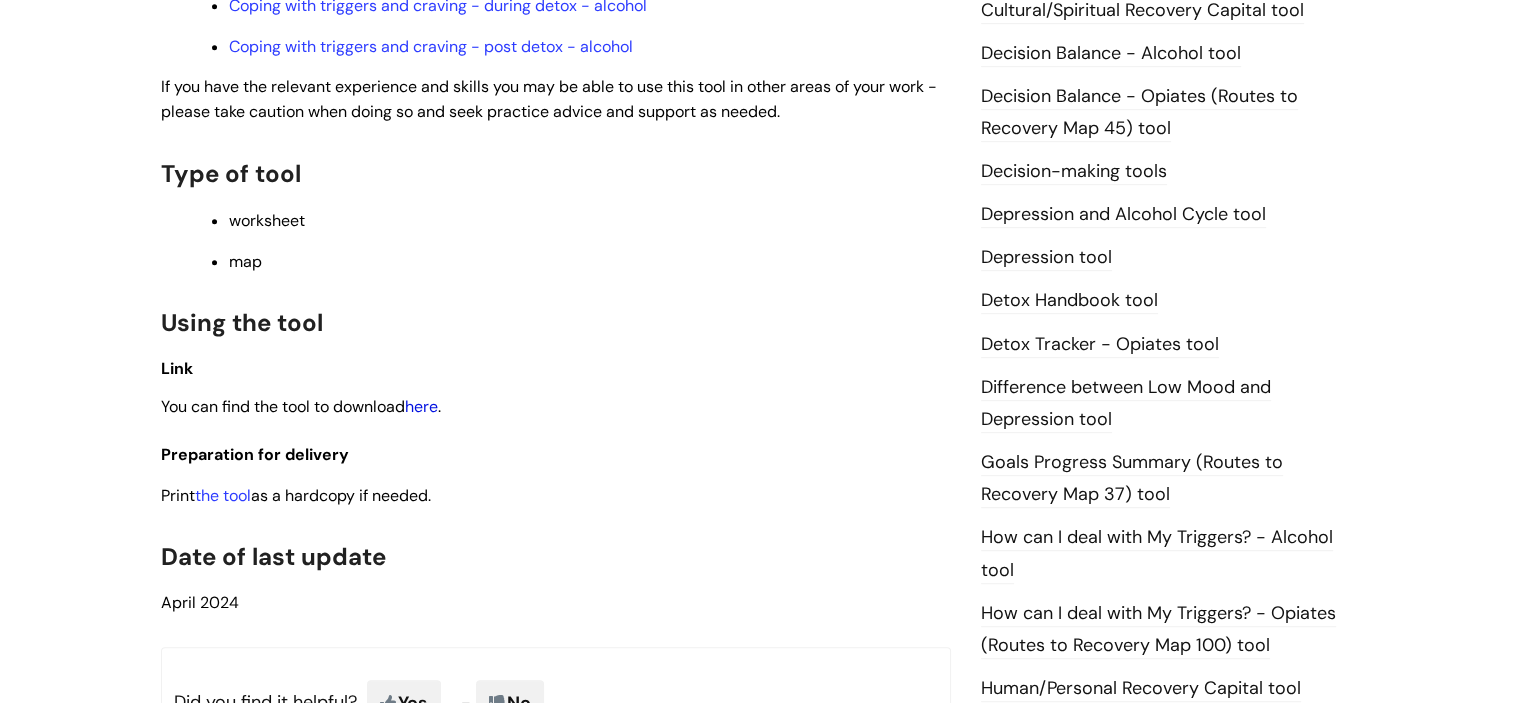 click on "here" at bounding box center [421, 406] 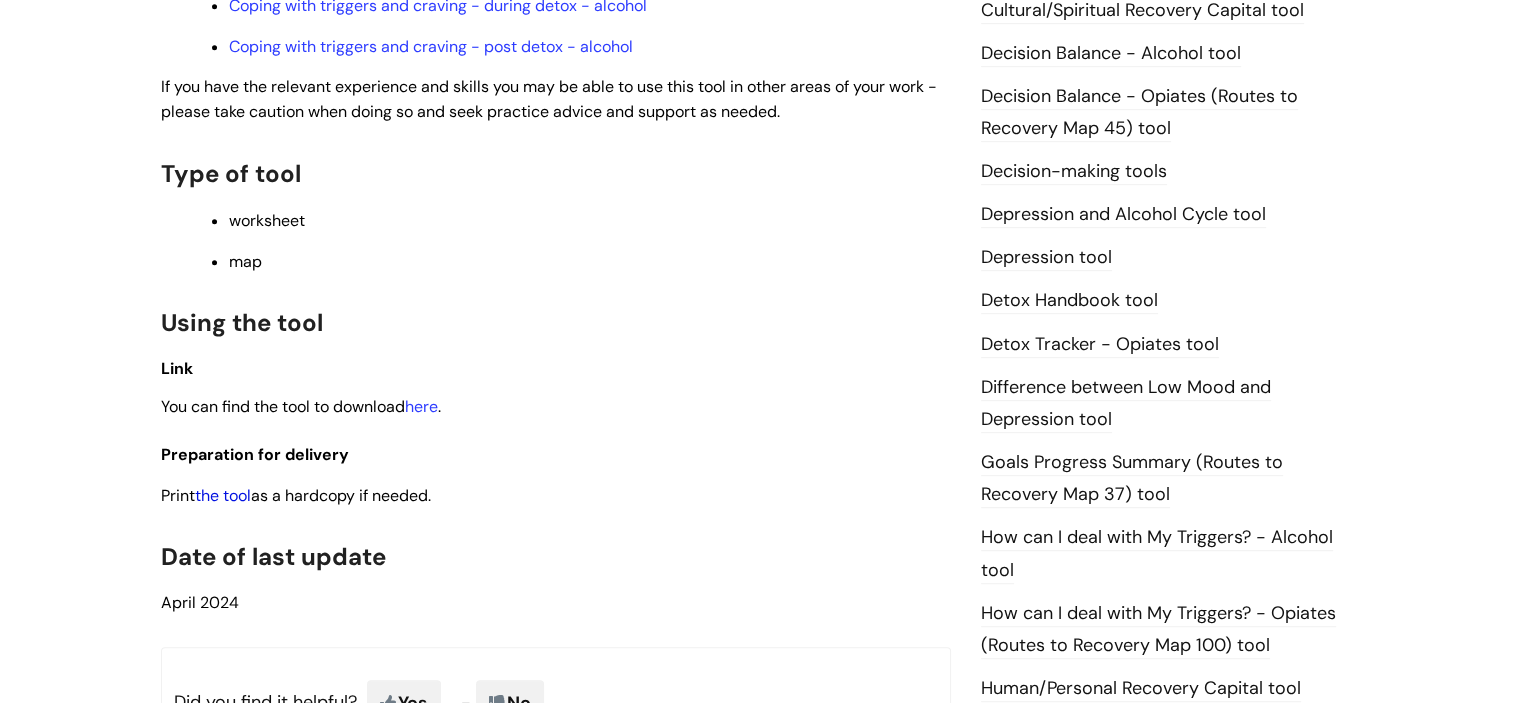 click on "the tool" at bounding box center (223, 495) 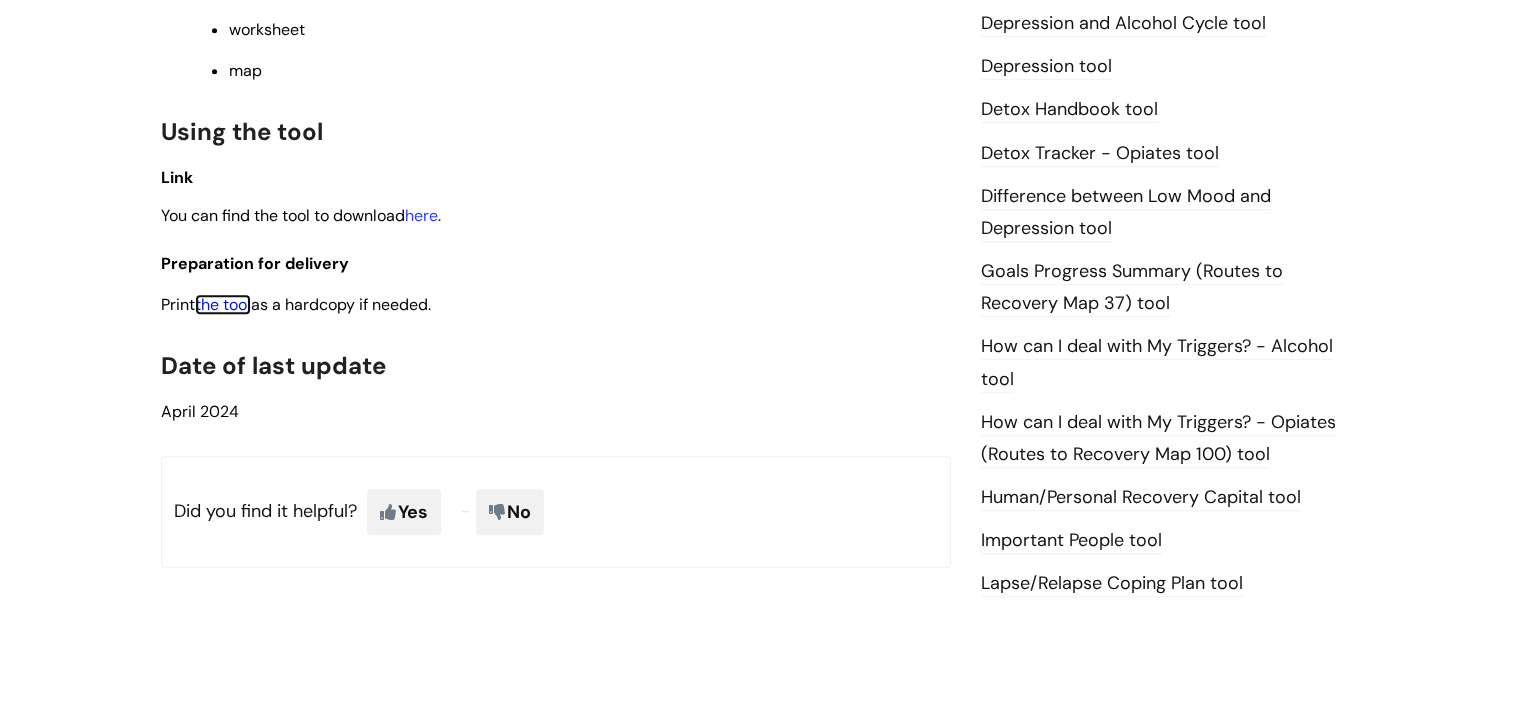 scroll, scrollTop: 1300, scrollLeft: 0, axis: vertical 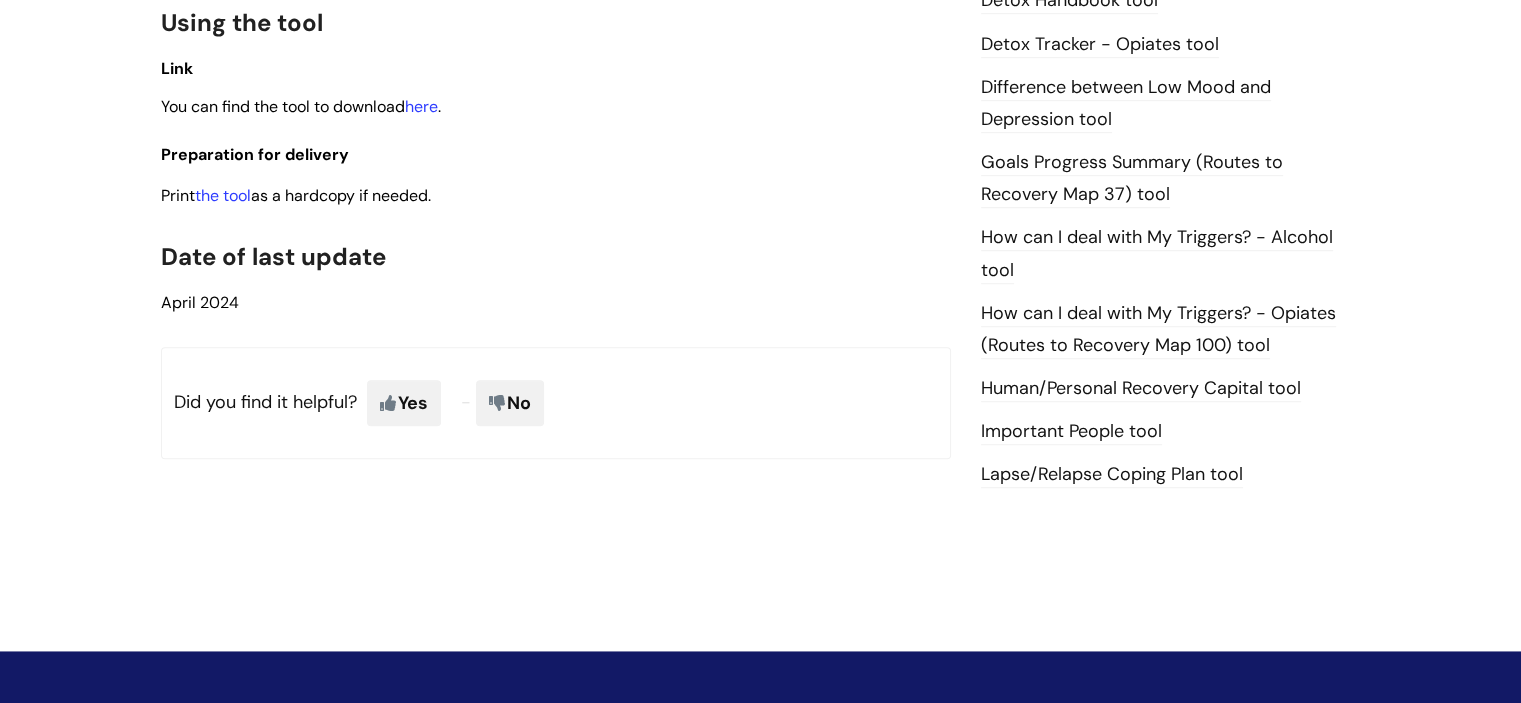 click on "Lapse/Relapse Coping Plan tool" at bounding box center [1112, 475] 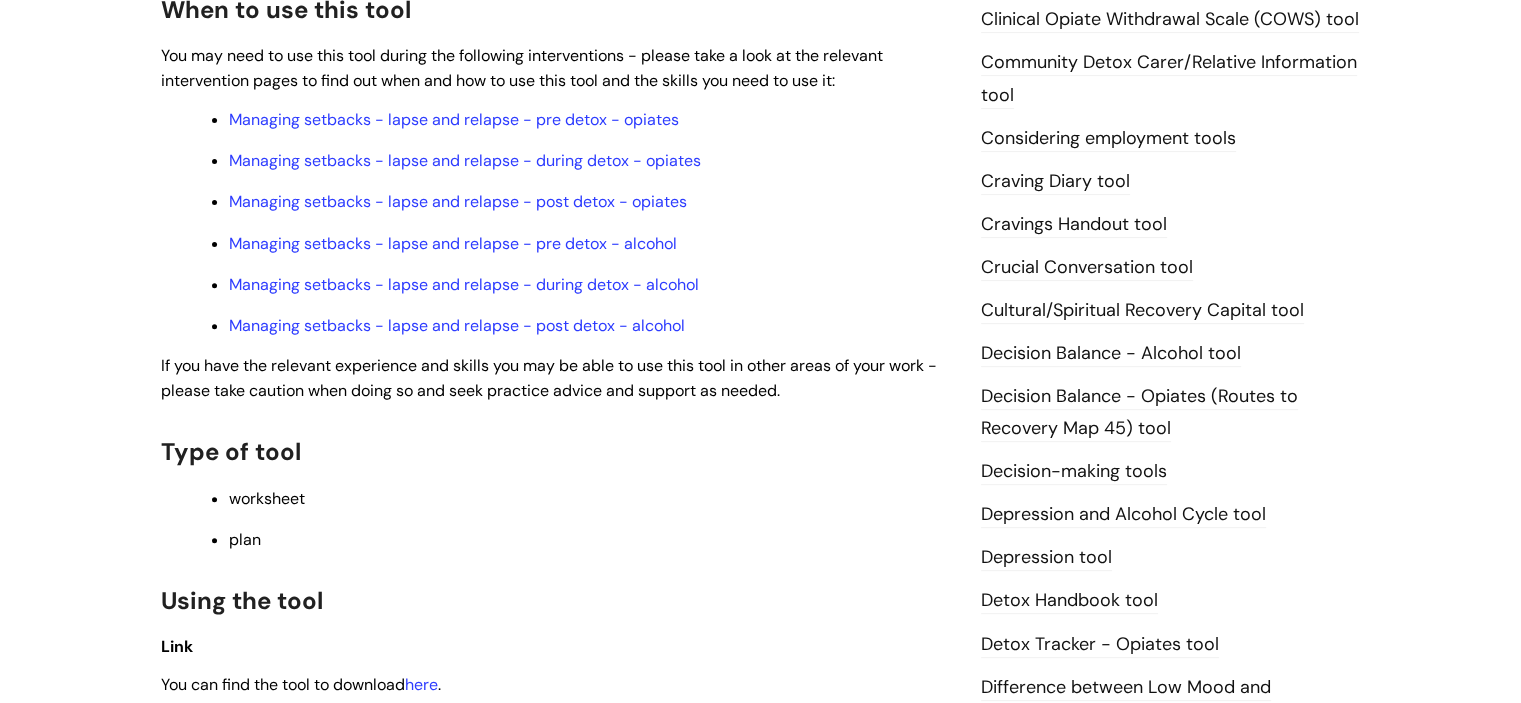 scroll, scrollTop: 900, scrollLeft: 0, axis: vertical 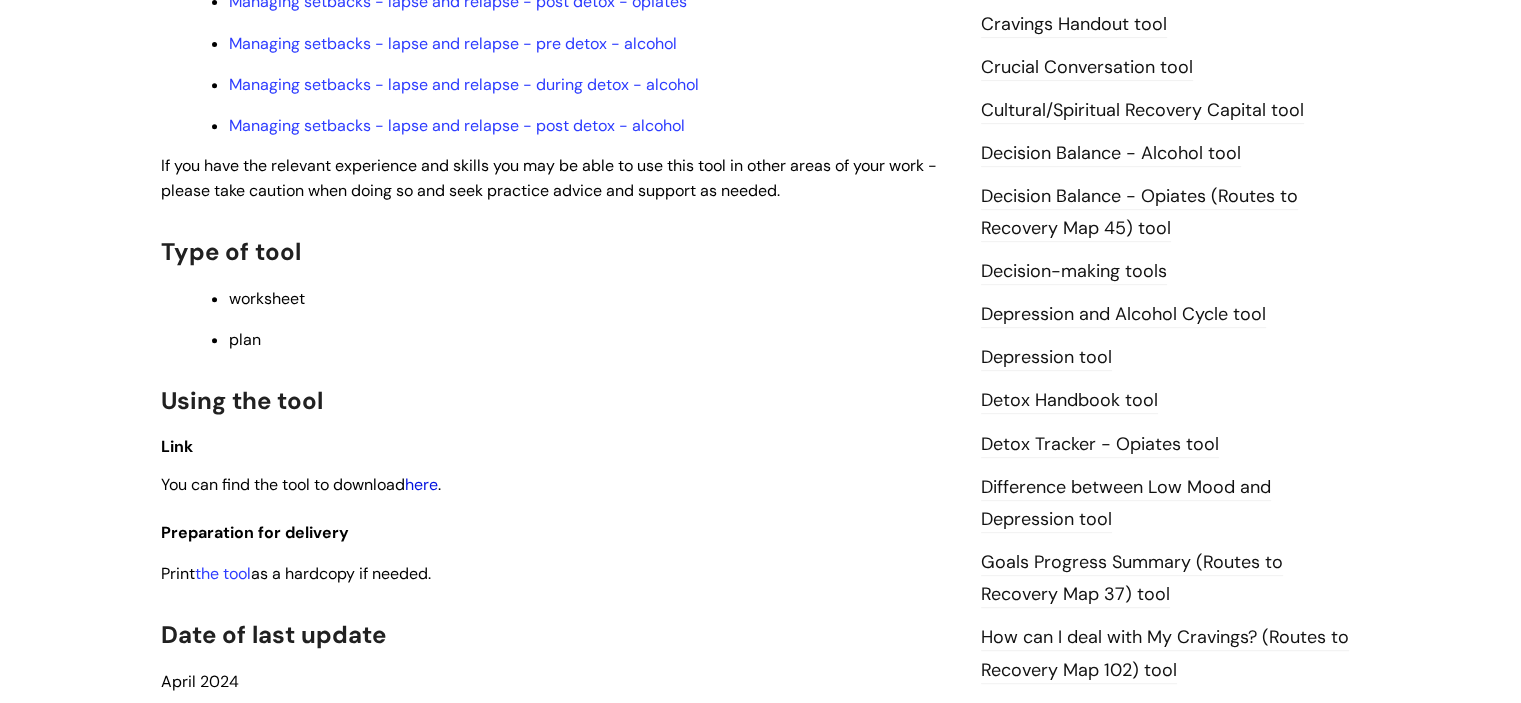 click on "here" at bounding box center [421, 484] 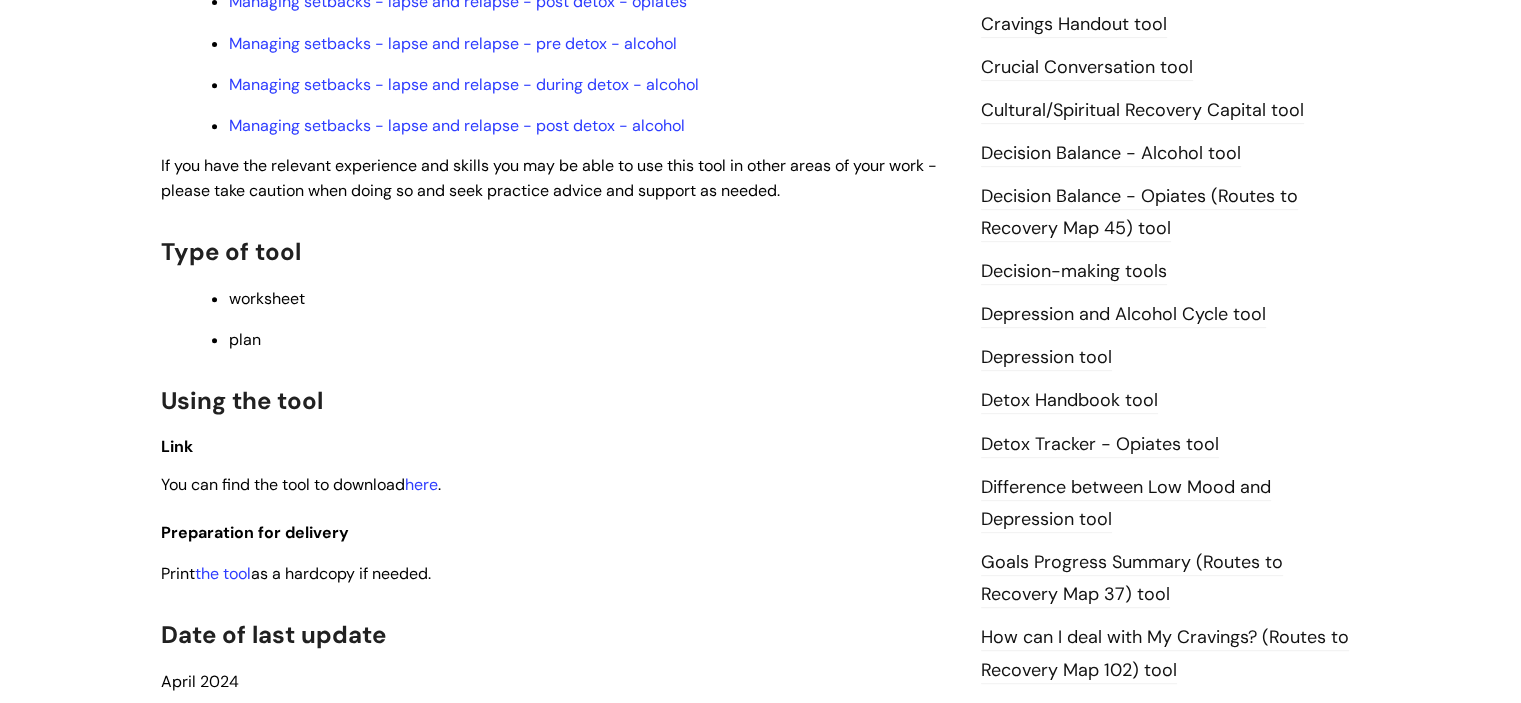 click on "Depression and Alcohol Cycle tool" at bounding box center [1123, 315] 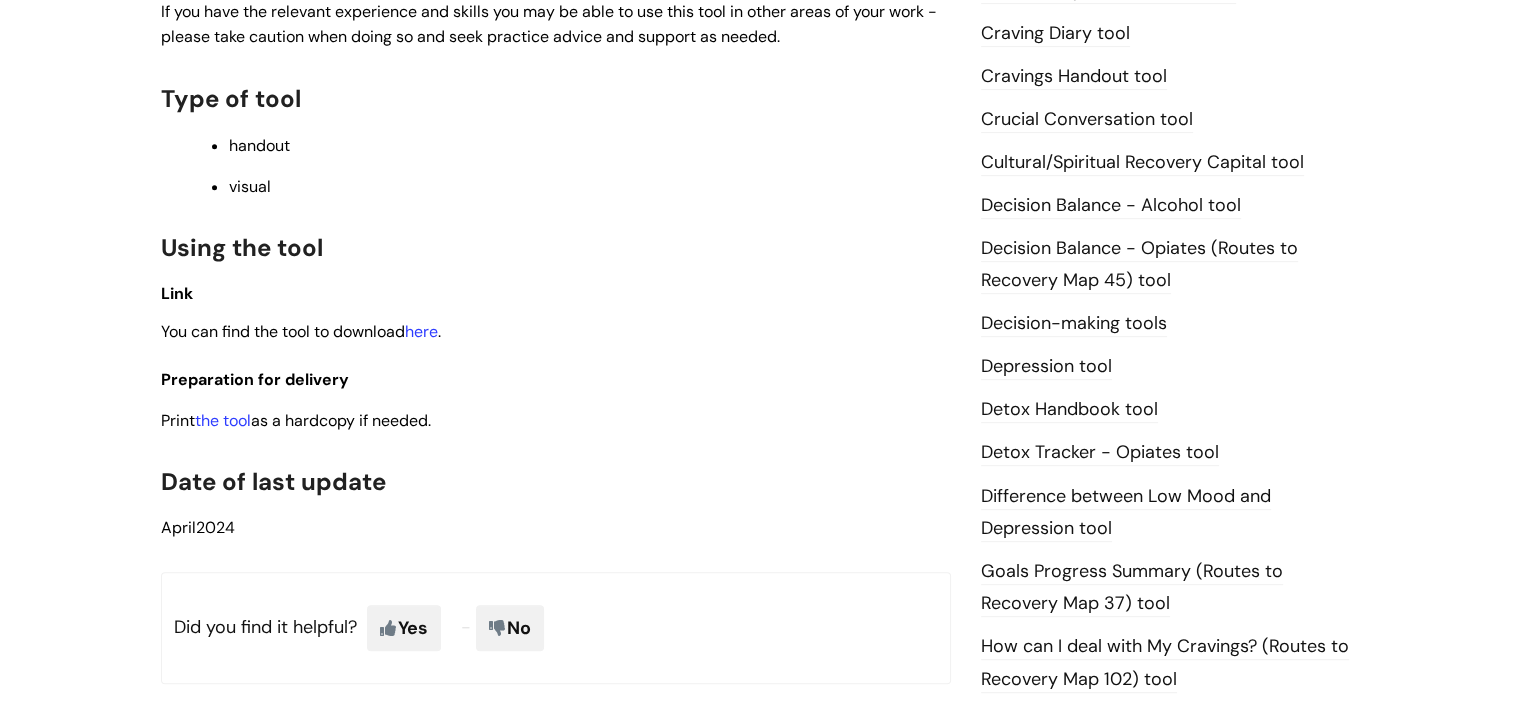 scroll, scrollTop: 1000, scrollLeft: 0, axis: vertical 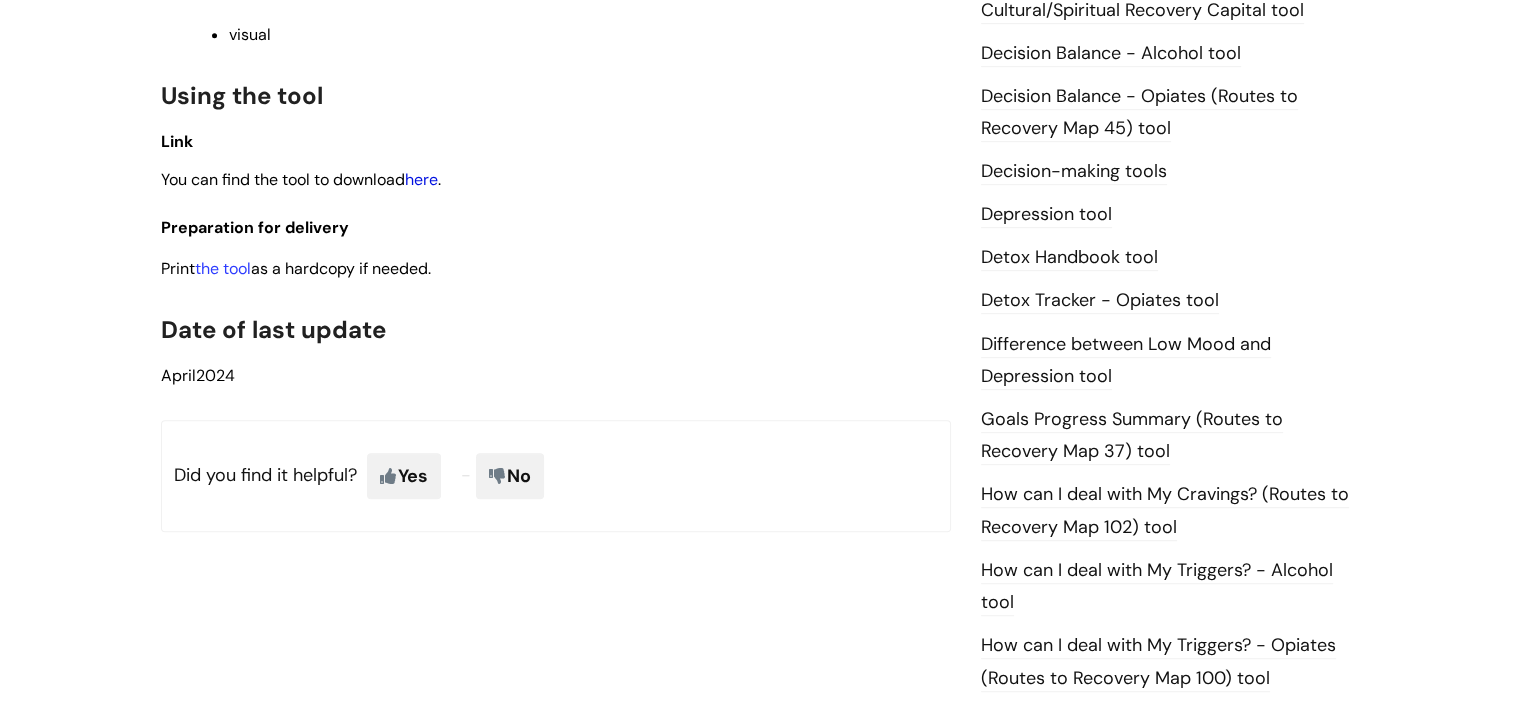 click on "here" at bounding box center (421, 179) 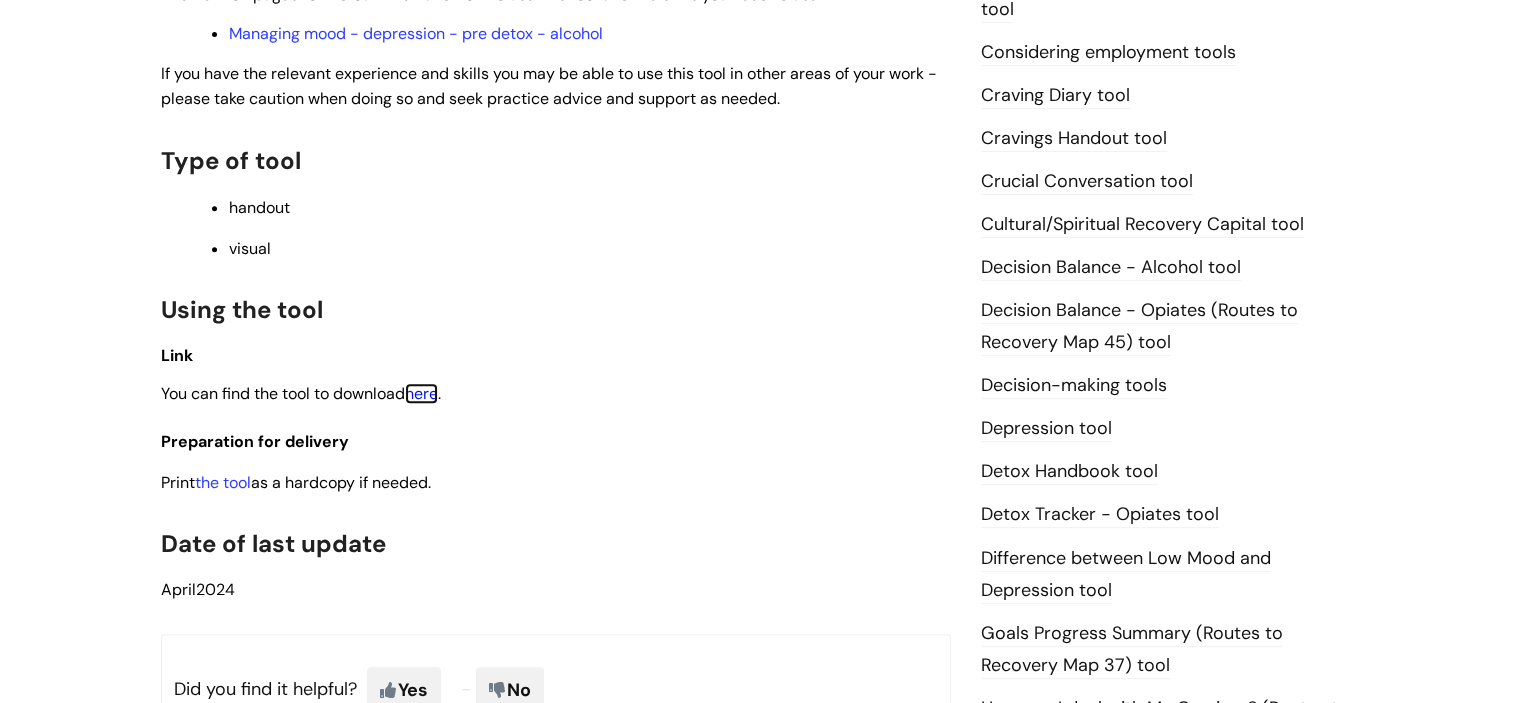 scroll, scrollTop: 700, scrollLeft: 0, axis: vertical 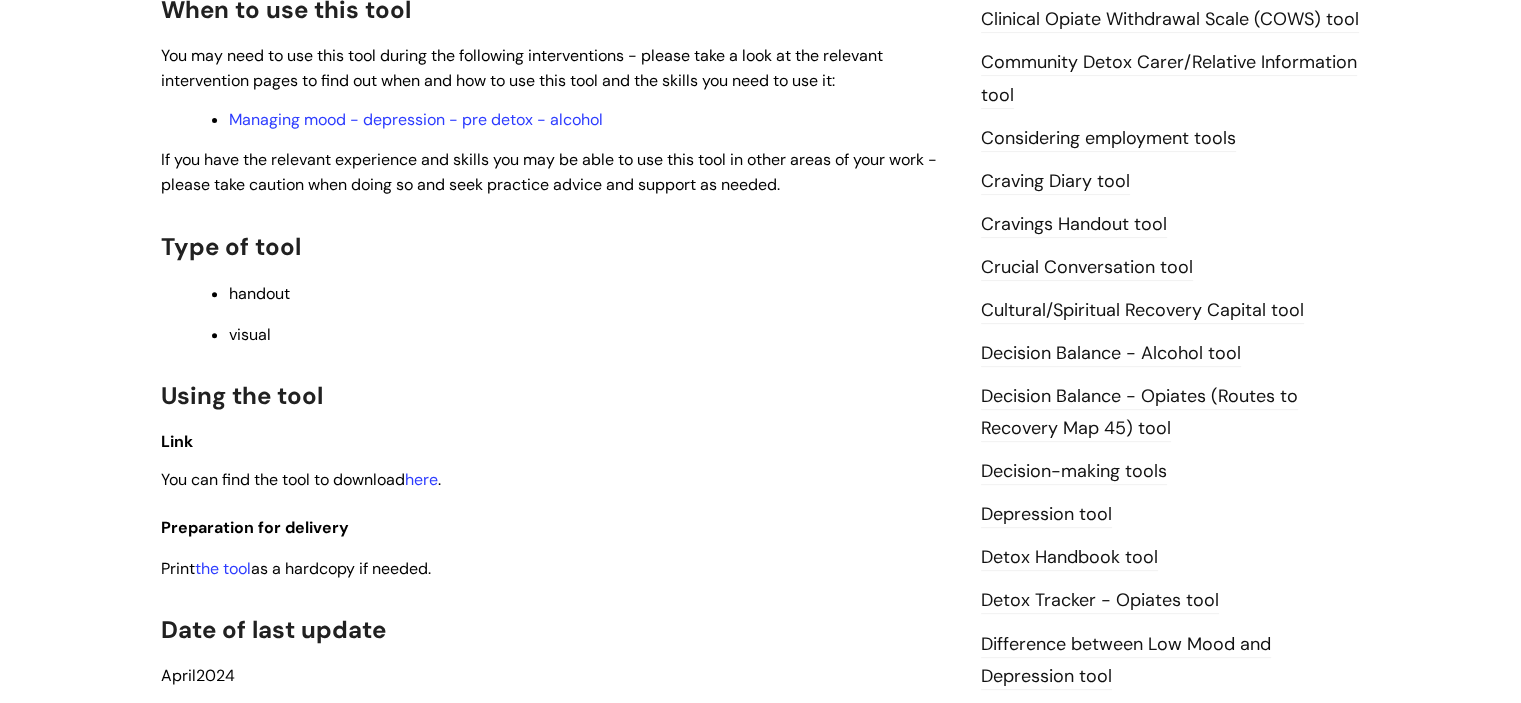 click on "Cravings Handout tool" at bounding box center [1074, 225] 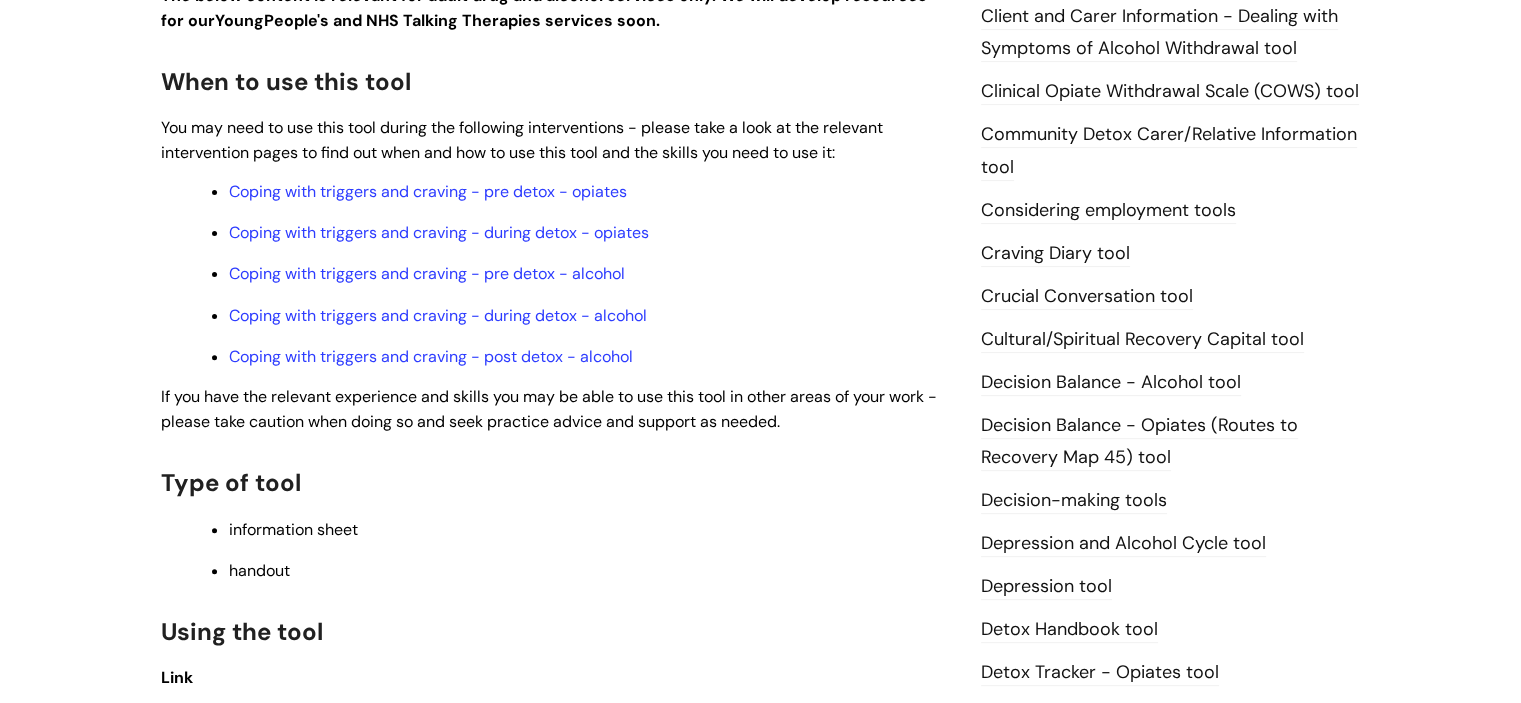 scroll, scrollTop: 900, scrollLeft: 0, axis: vertical 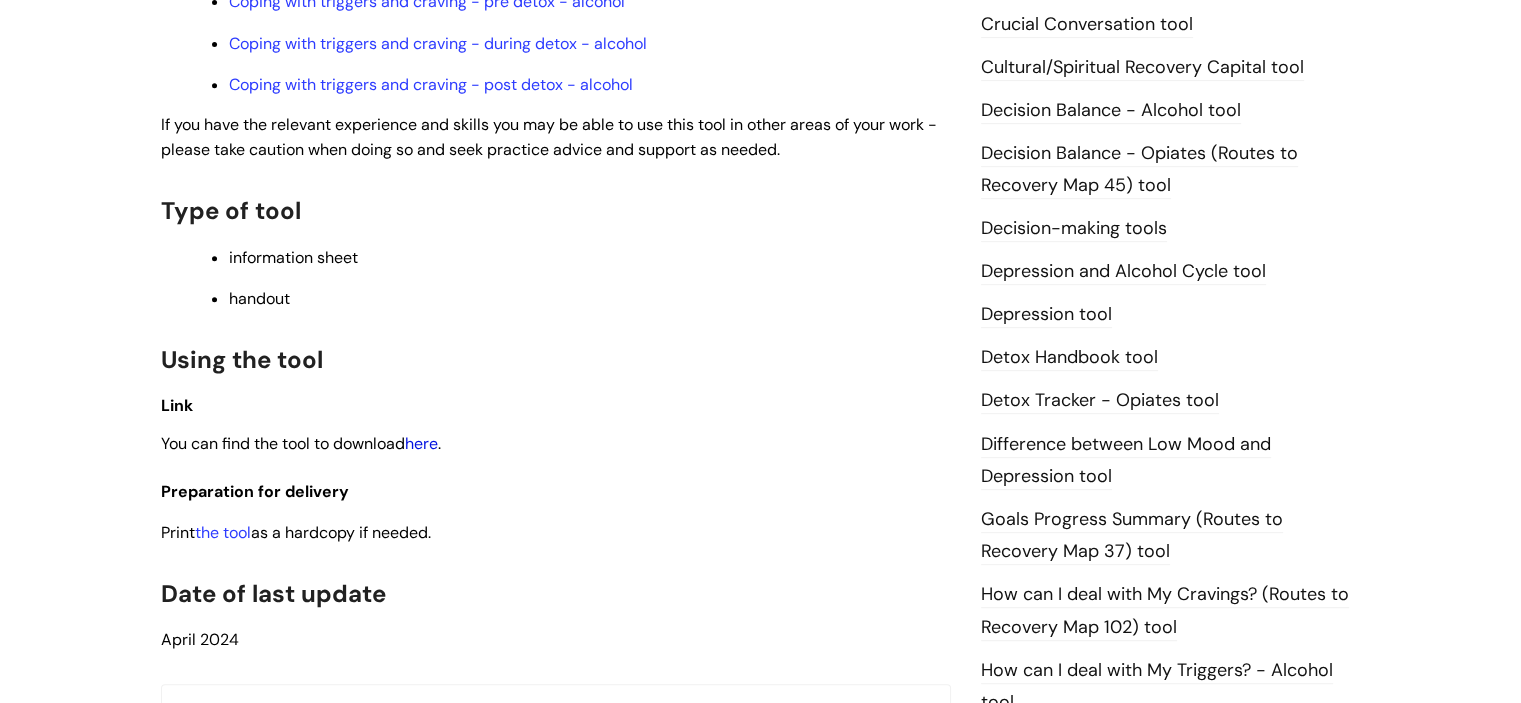 click on "here" at bounding box center (421, 443) 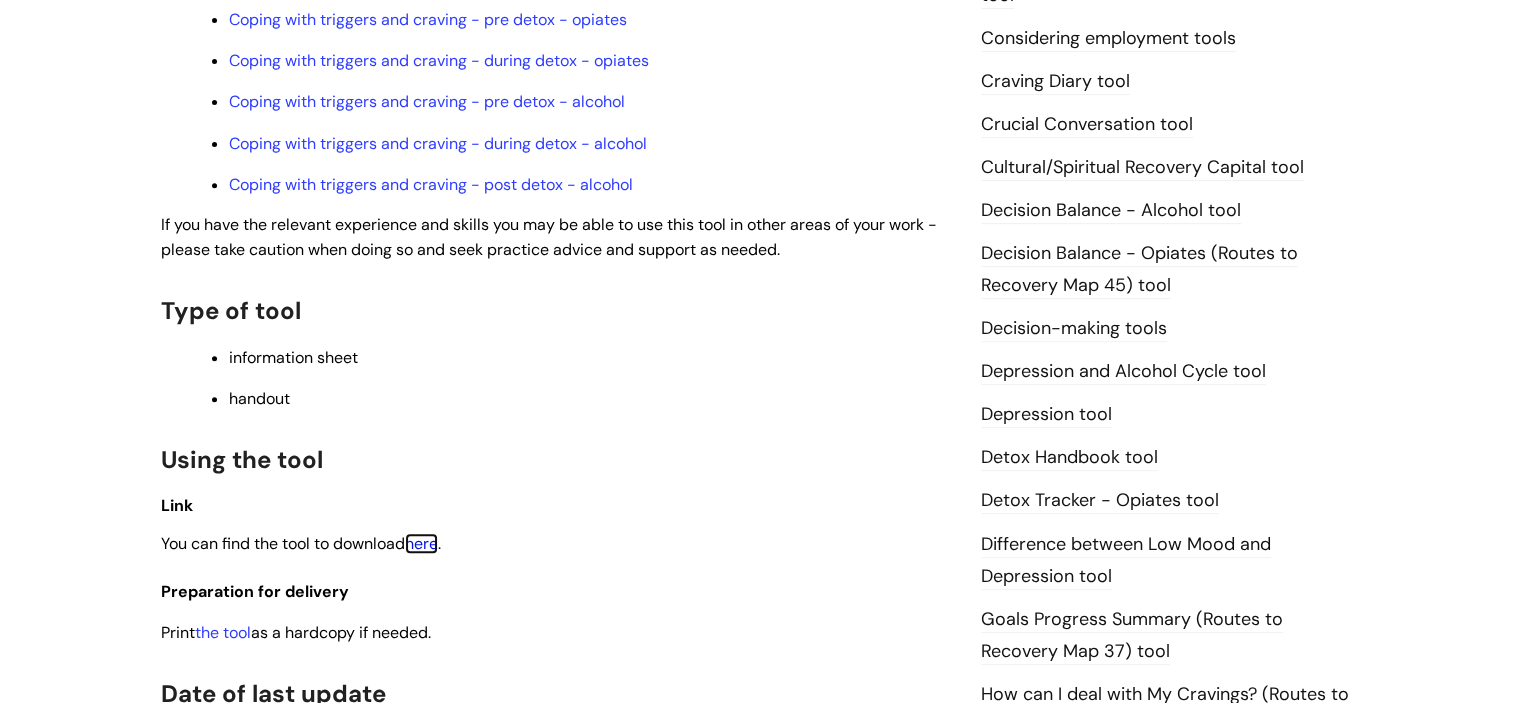 scroll, scrollTop: 700, scrollLeft: 0, axis: vertical 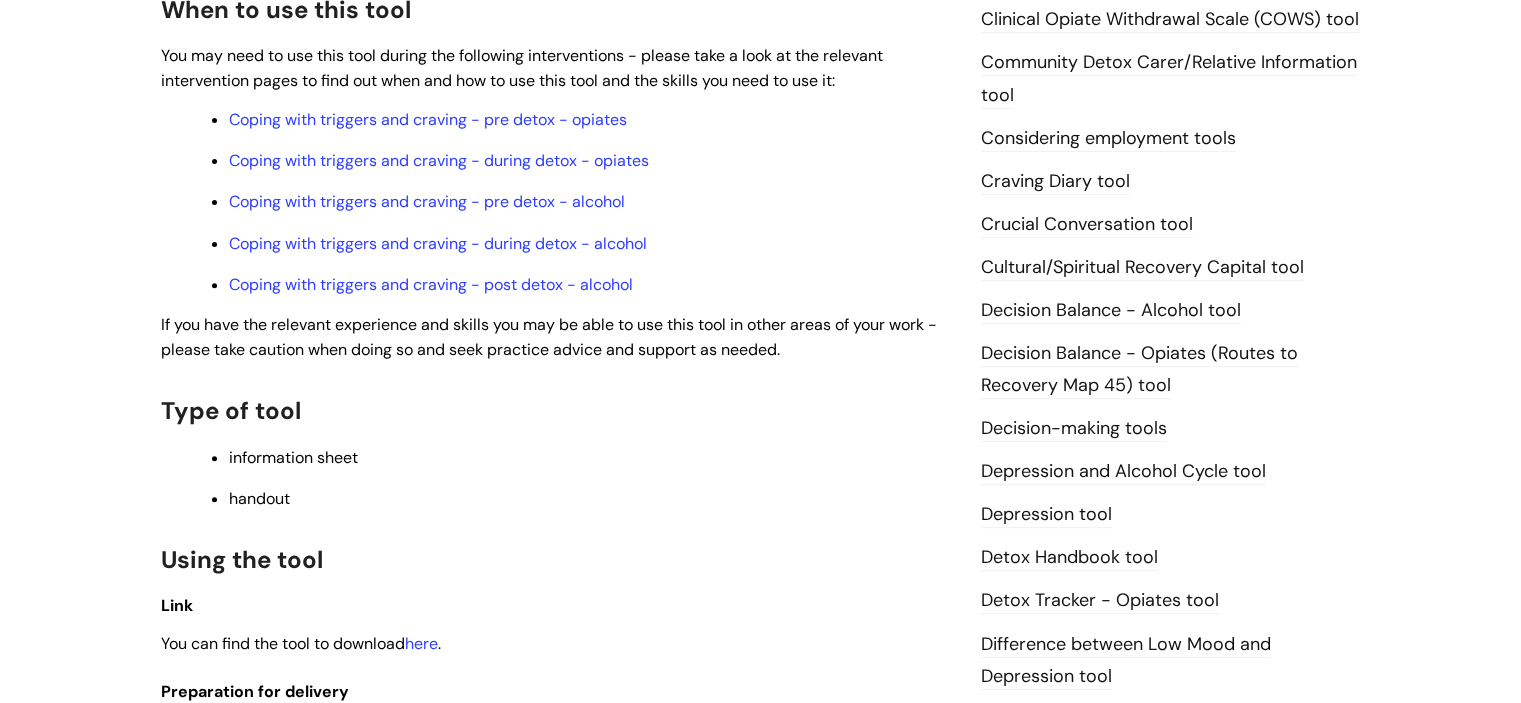 click on "Craving Diary tool" at bounding box center (1055, 182) 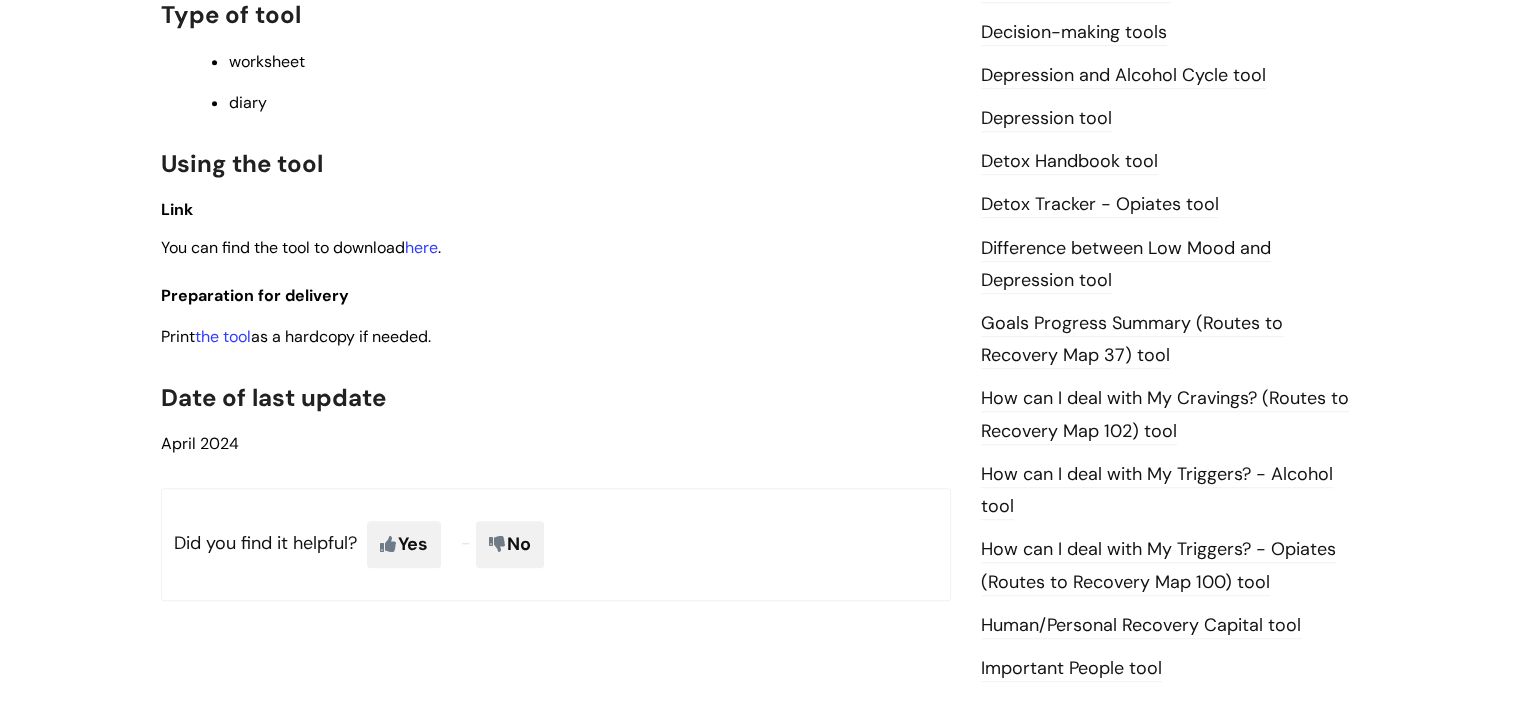 scroll, scrollTop: 1100, scrollLeft: 0, axis: vertical 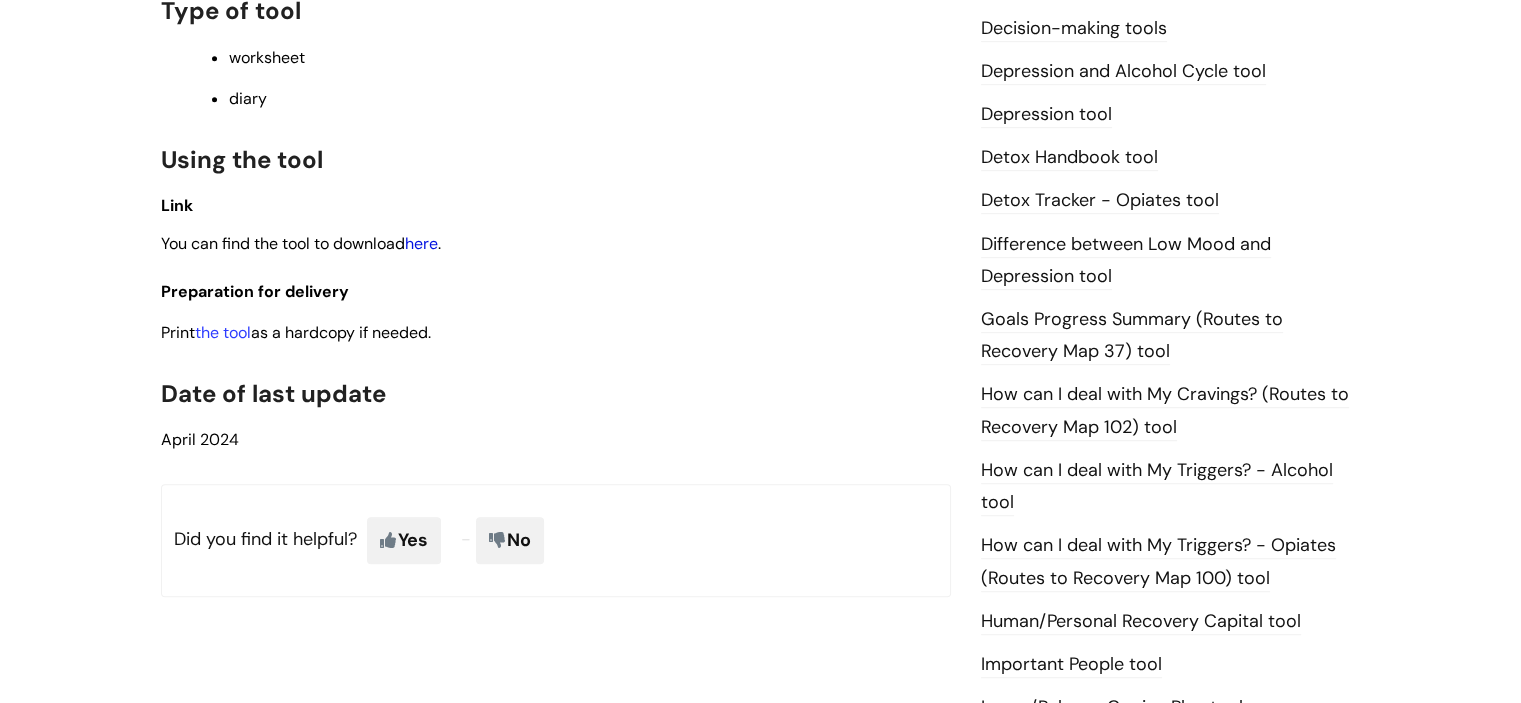 click on "here" at bounding box center (421, 243) 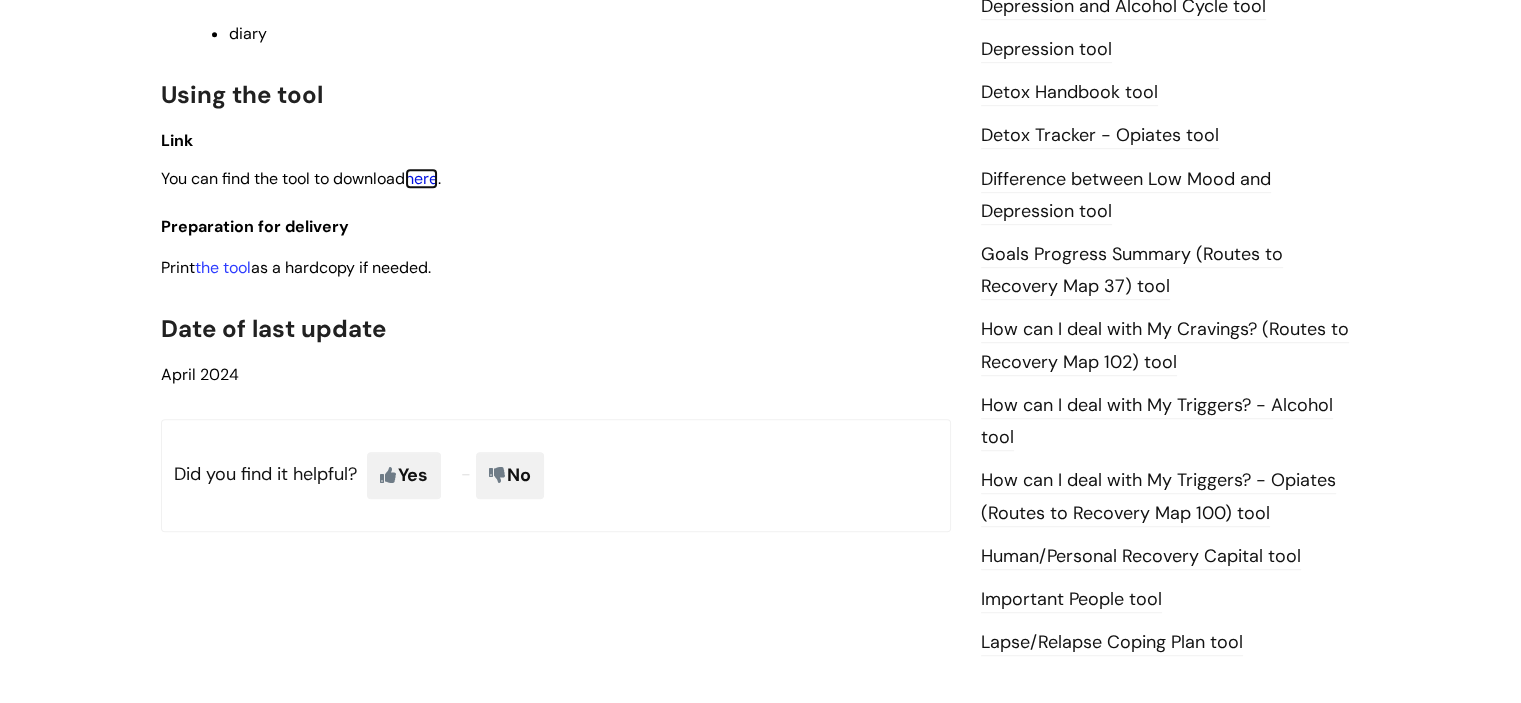 scroll, scrollTop: 1200, scrollLeft: 0, axis: vertical 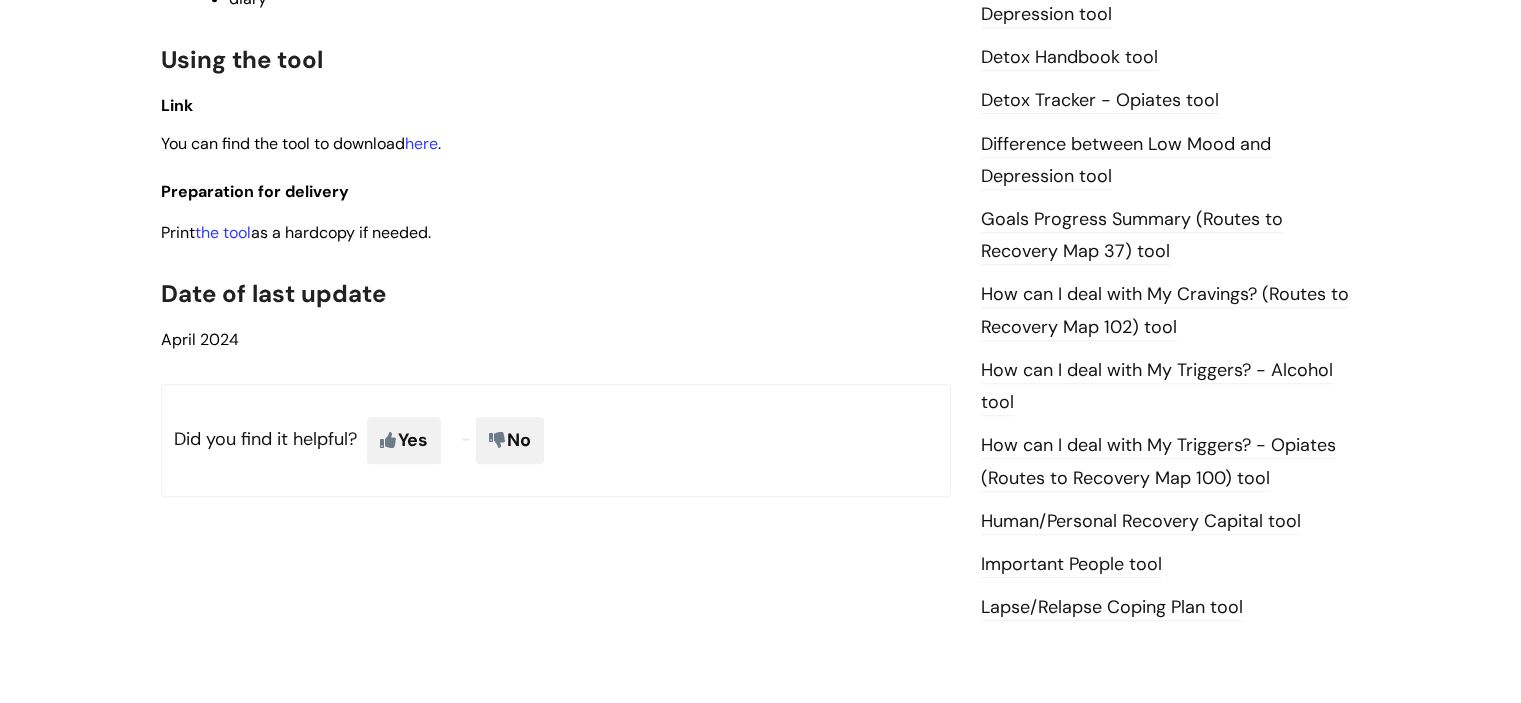 click on "How can I deal with My Cravings? (Routes to Recovery Map 102) tool" at bounding box center (1165, 311) 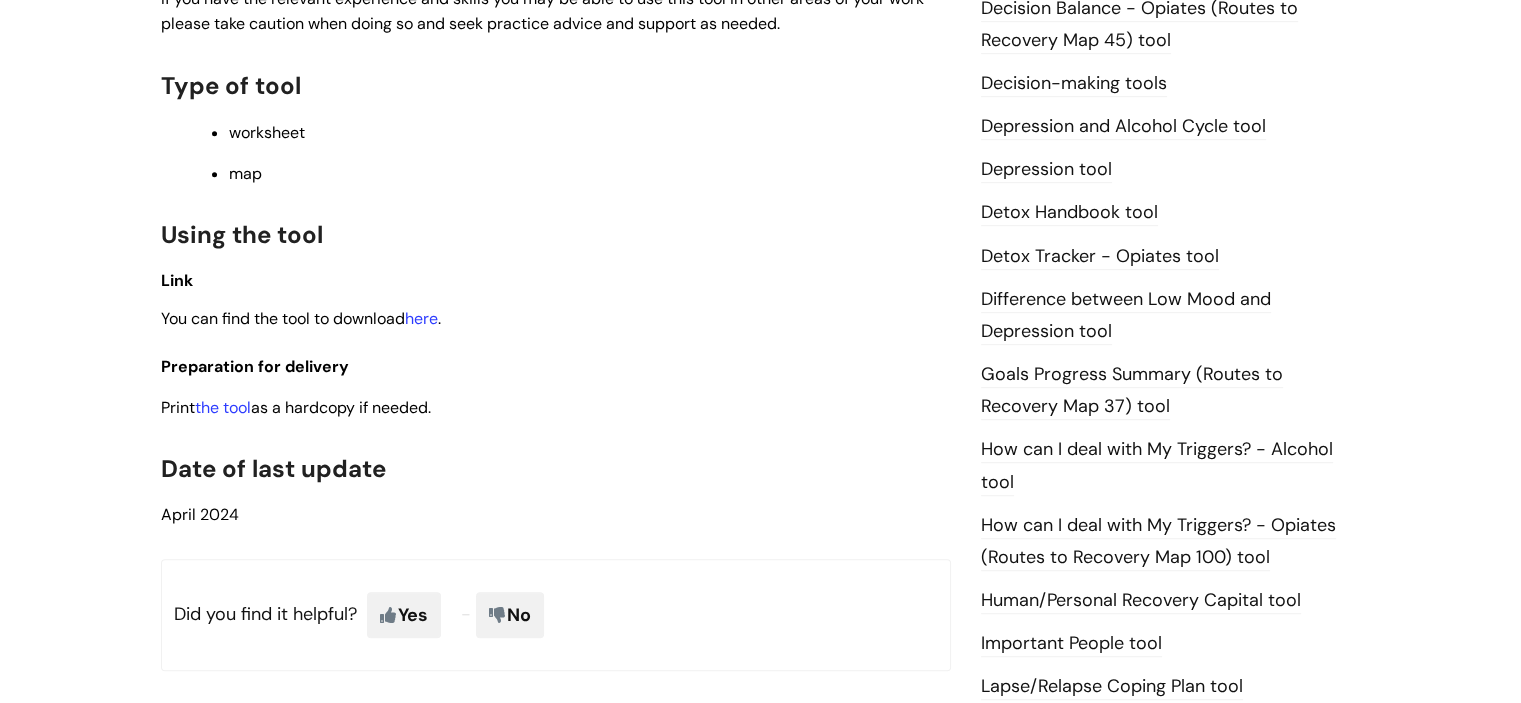 scroll, scrollTop: 1100, scrollLeft: 0, axis: vertical 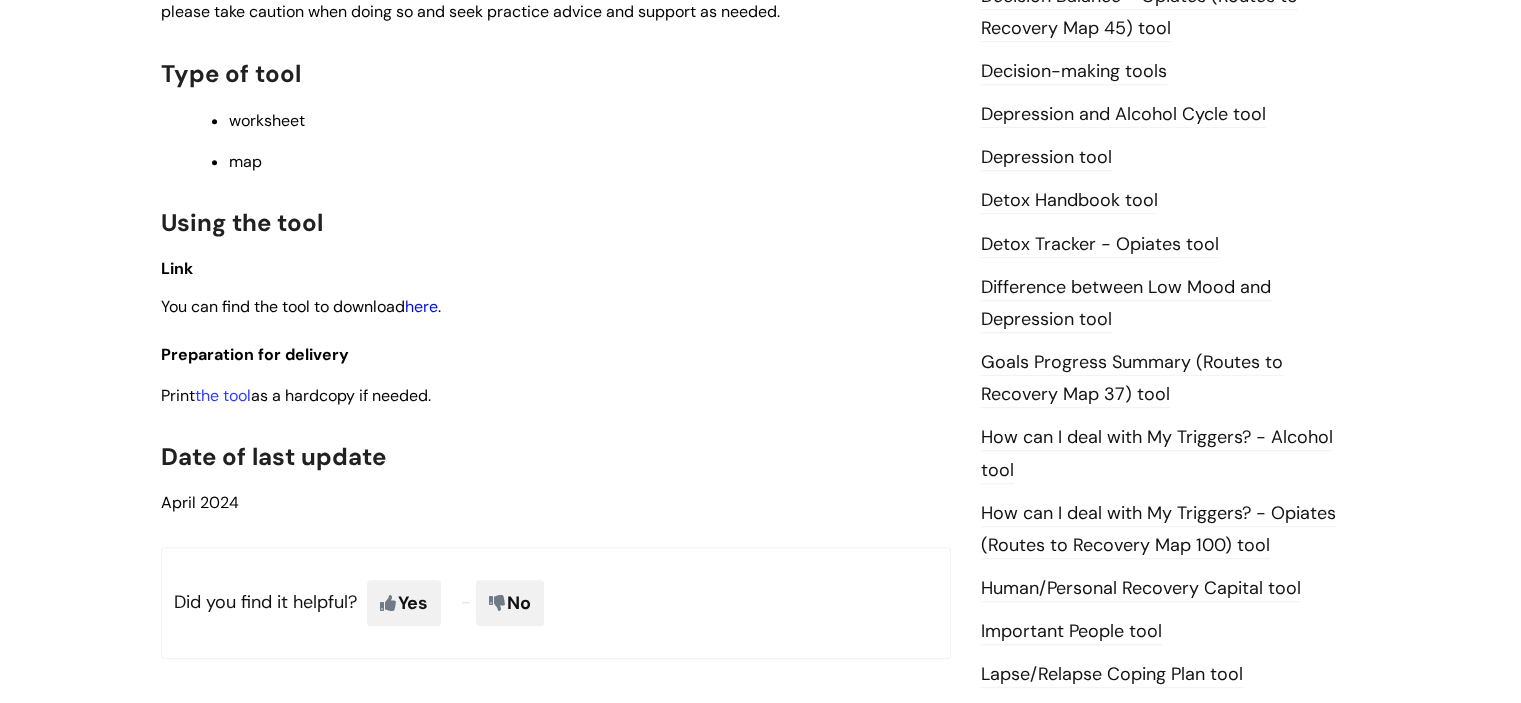 click on "here" at bounding box center (421, 306) 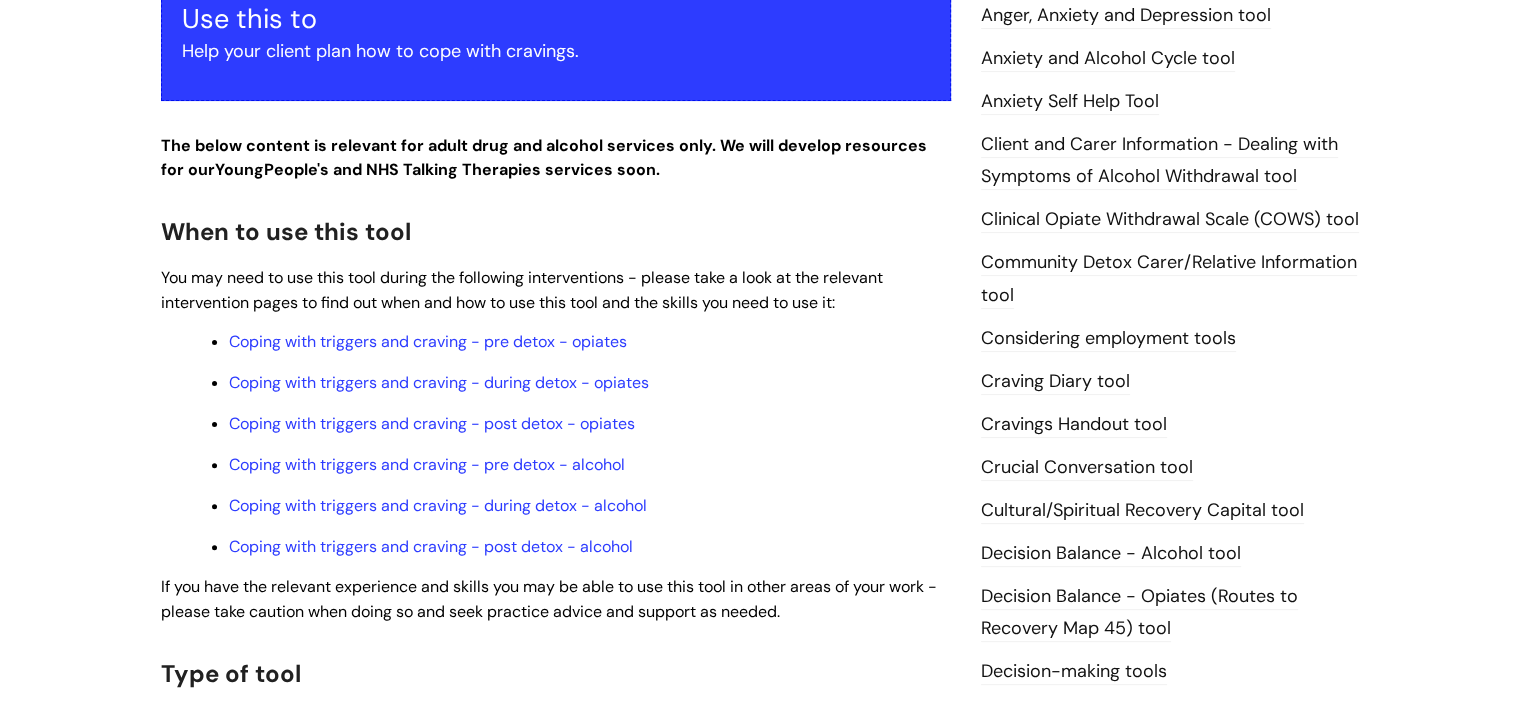 scroll, scrollTop: 400, scrollLeft: 0, axis: vertical 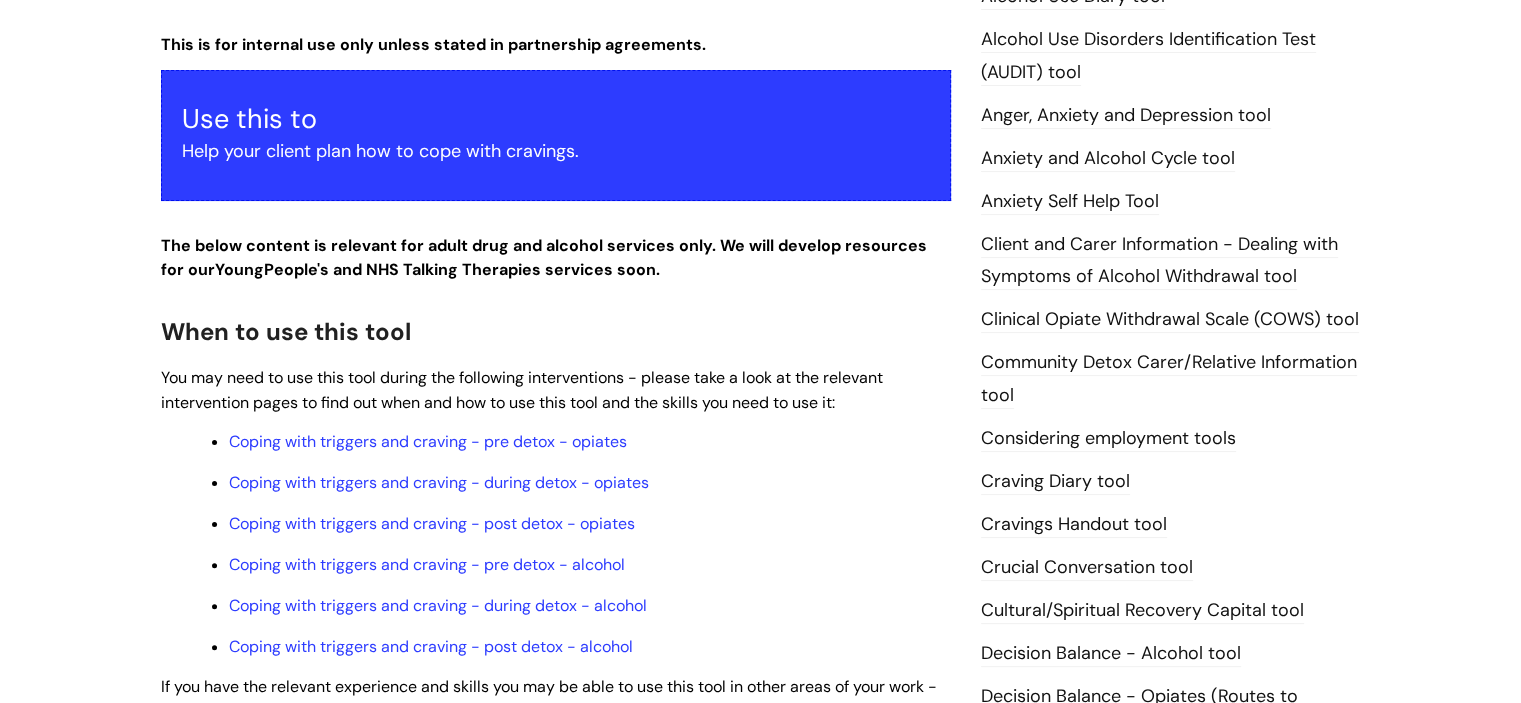 click on "Anxiety and Alcohol Cycle tool" at bounding box center (1108, 159) 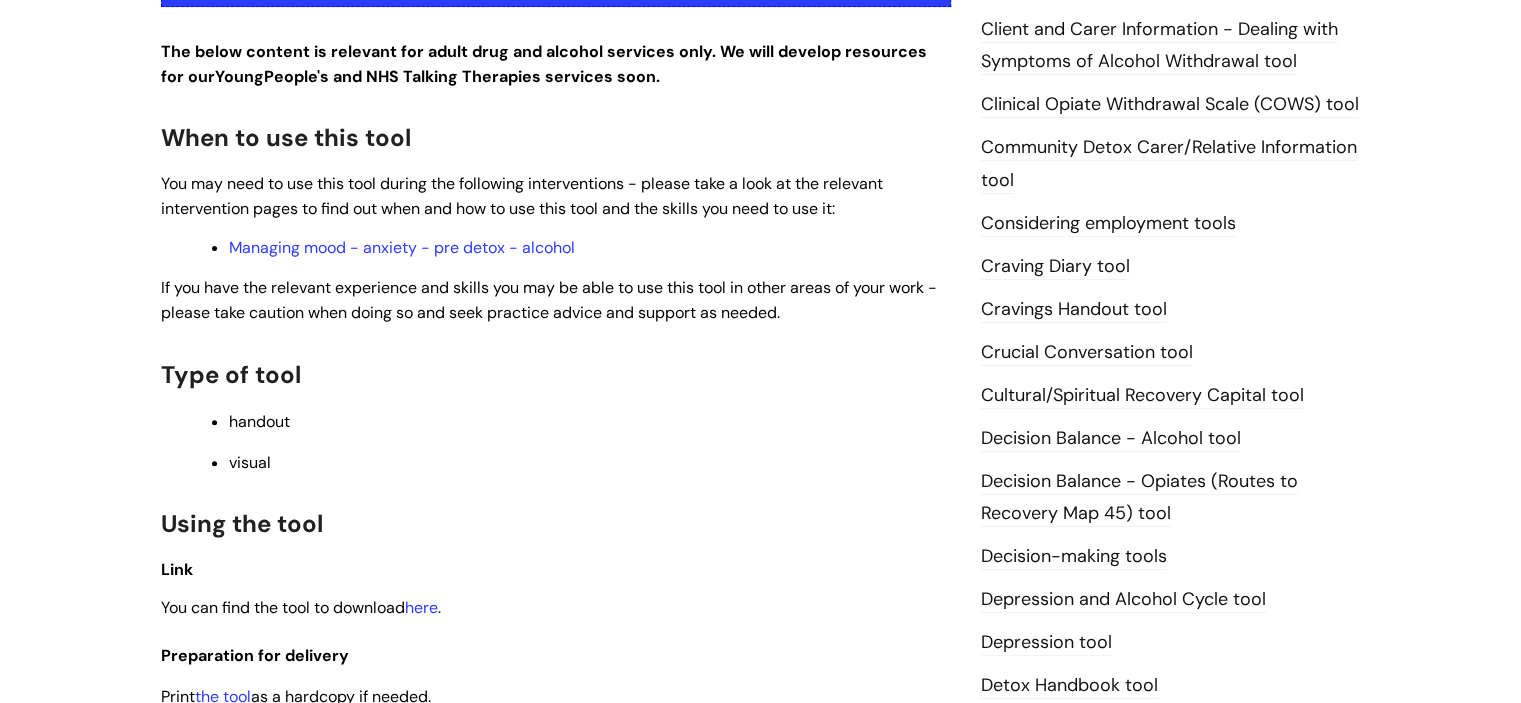scroll, scrollTop: 800, scrollLeft: 0, axis: vertical 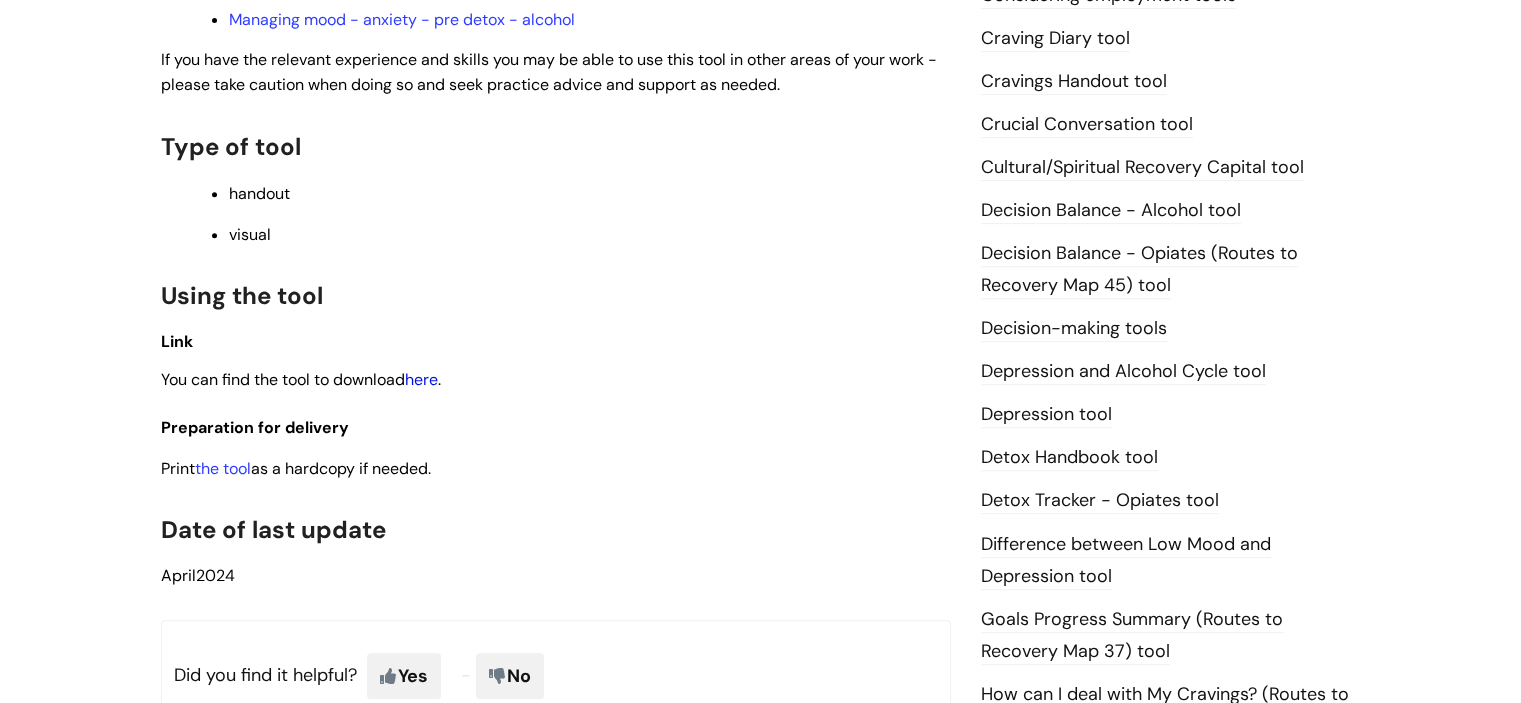 click on "here" at bounding box center (421, 379) 